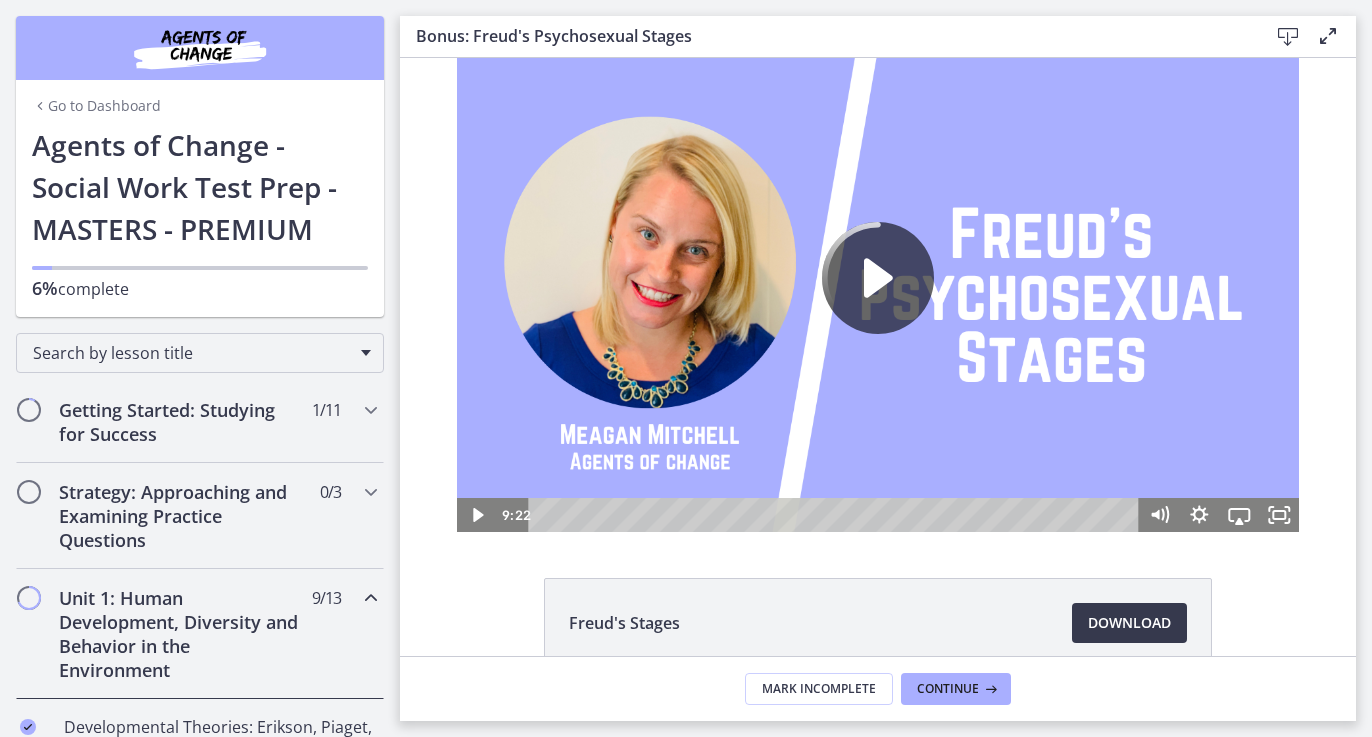 scroll, scrollTop: 0, scrollLeft: 0, axis: both 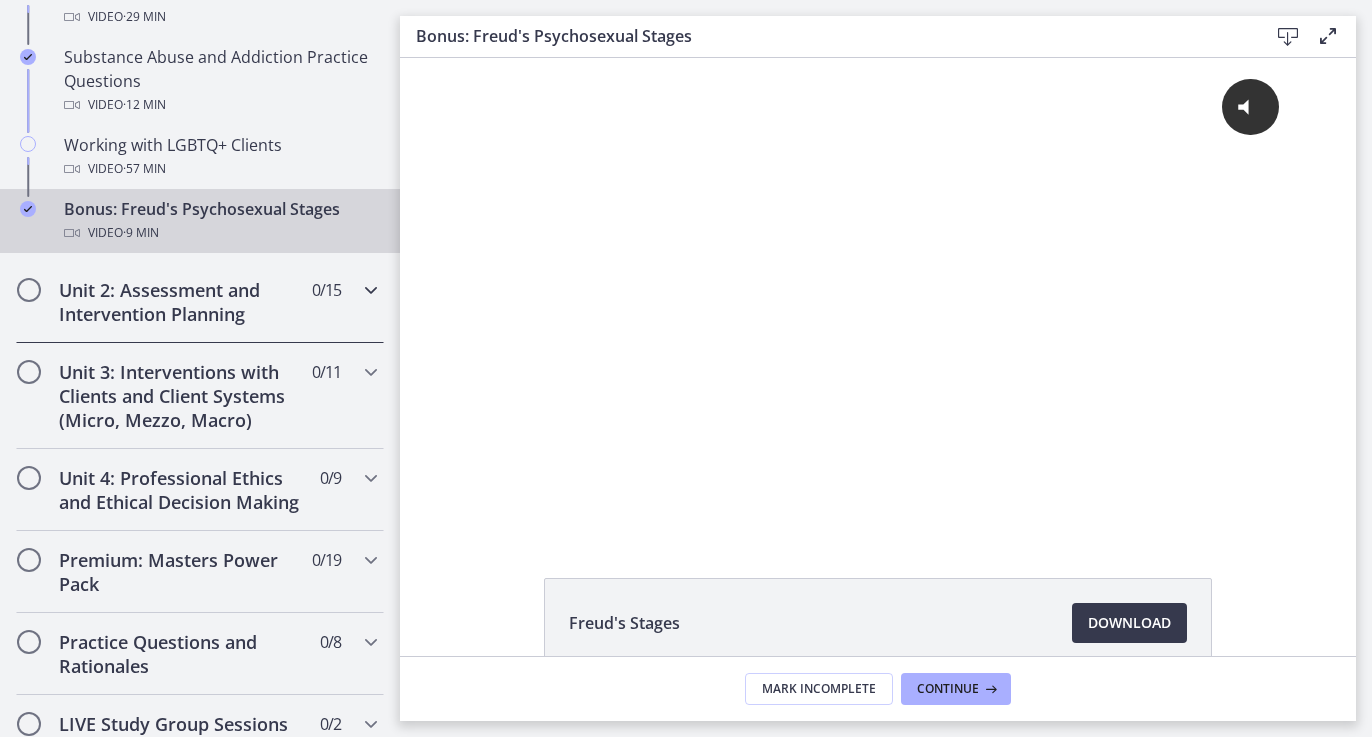 click on "Unit 2: Assessment and Intervention Planning" at bounding box center [181, 302] 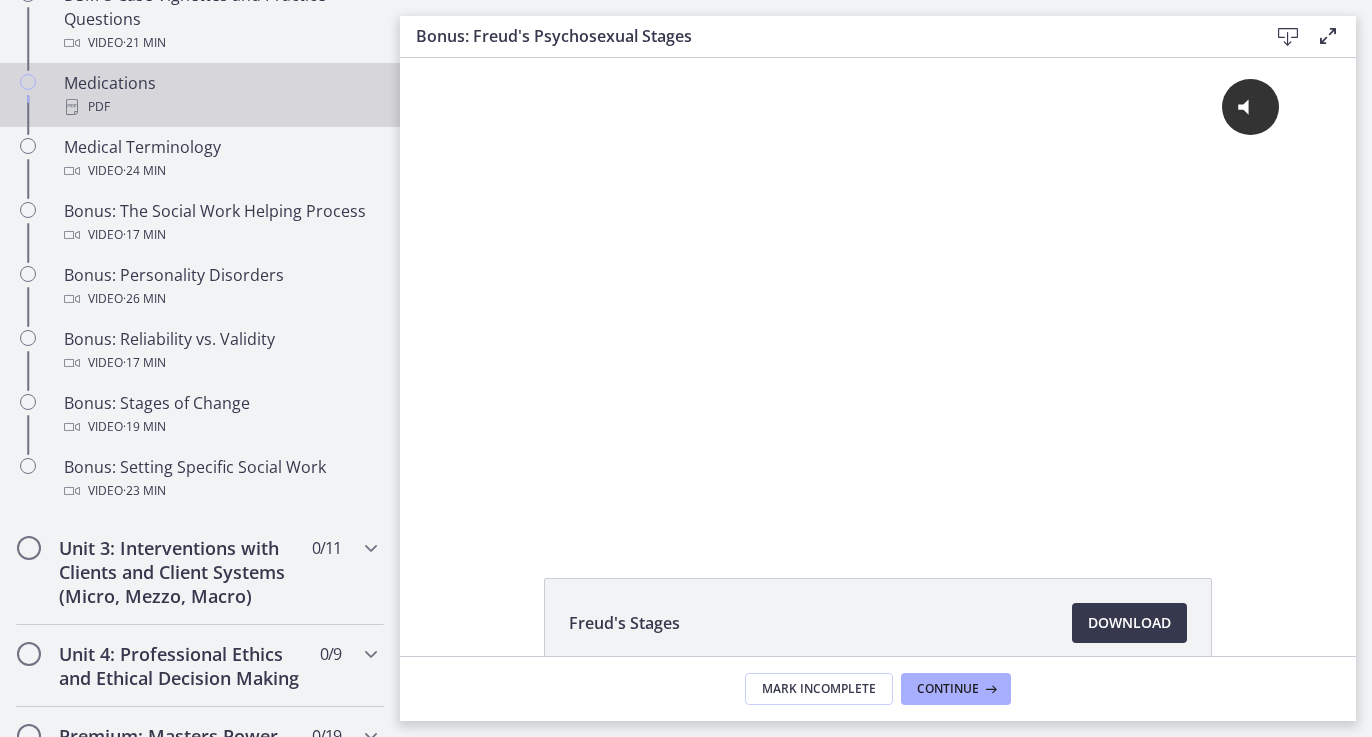 scroll, scrollTop: 1717, scrollLeft: 0, axis: vertical 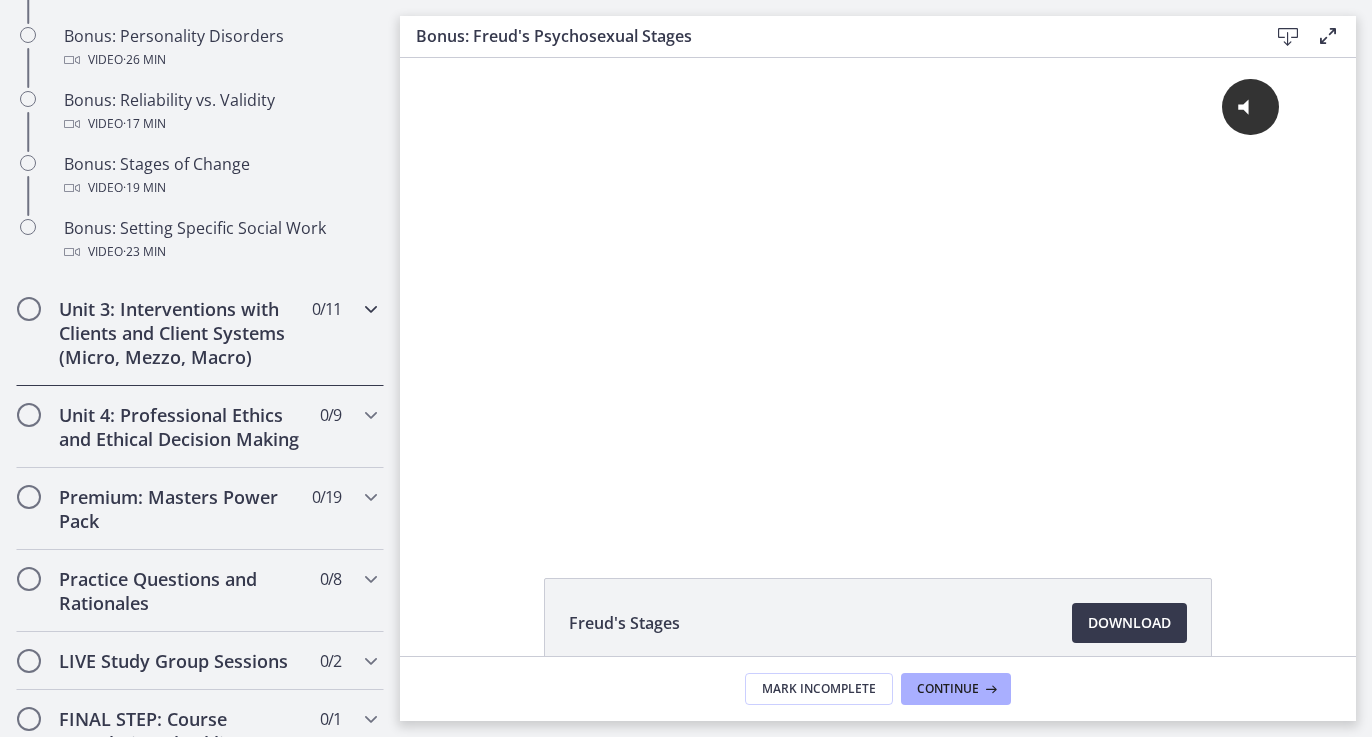 click on "Unit 3: Interventions with Clients and Client Systems (Micro, Mezzo, Macro)" at bounding box center (181, 333) 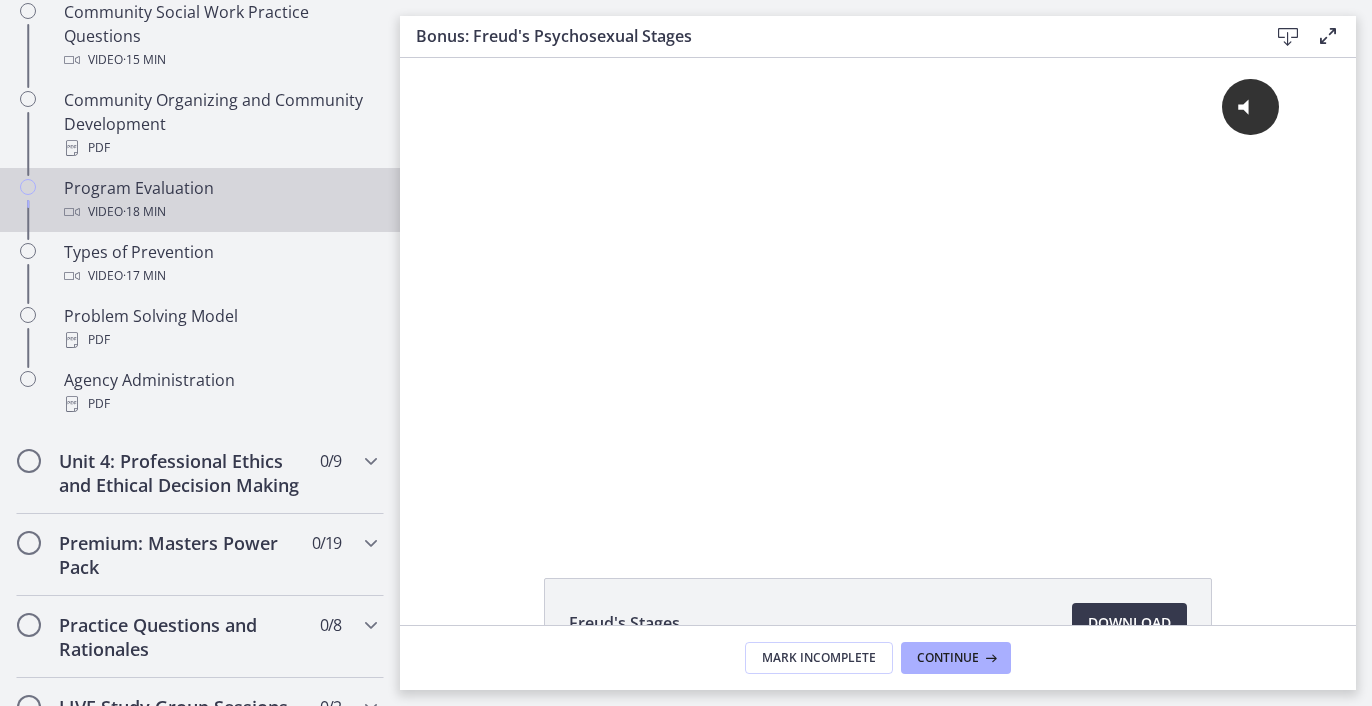 scroll, scrollTop: 1224, scrollLeft: 0, axis: vertical 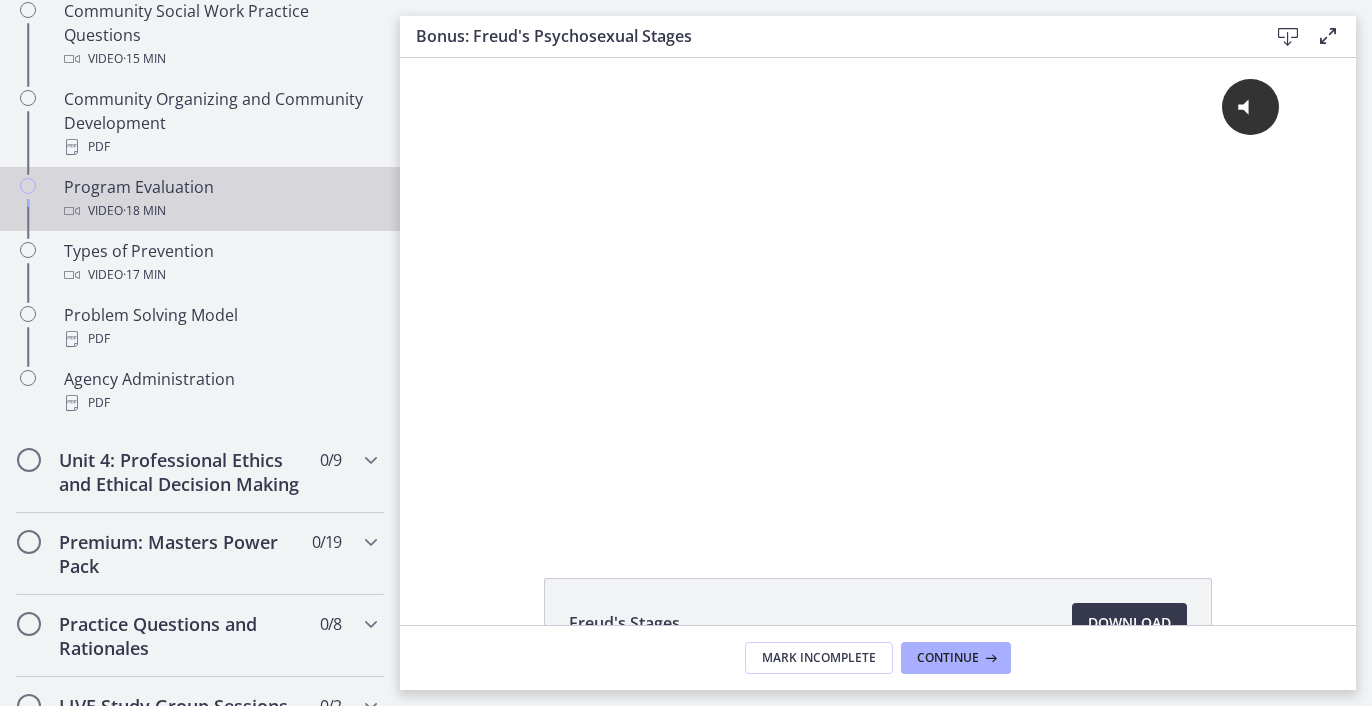 click on "Program Evaluation
Video
·  18 min" at bounding box center (220, 199) 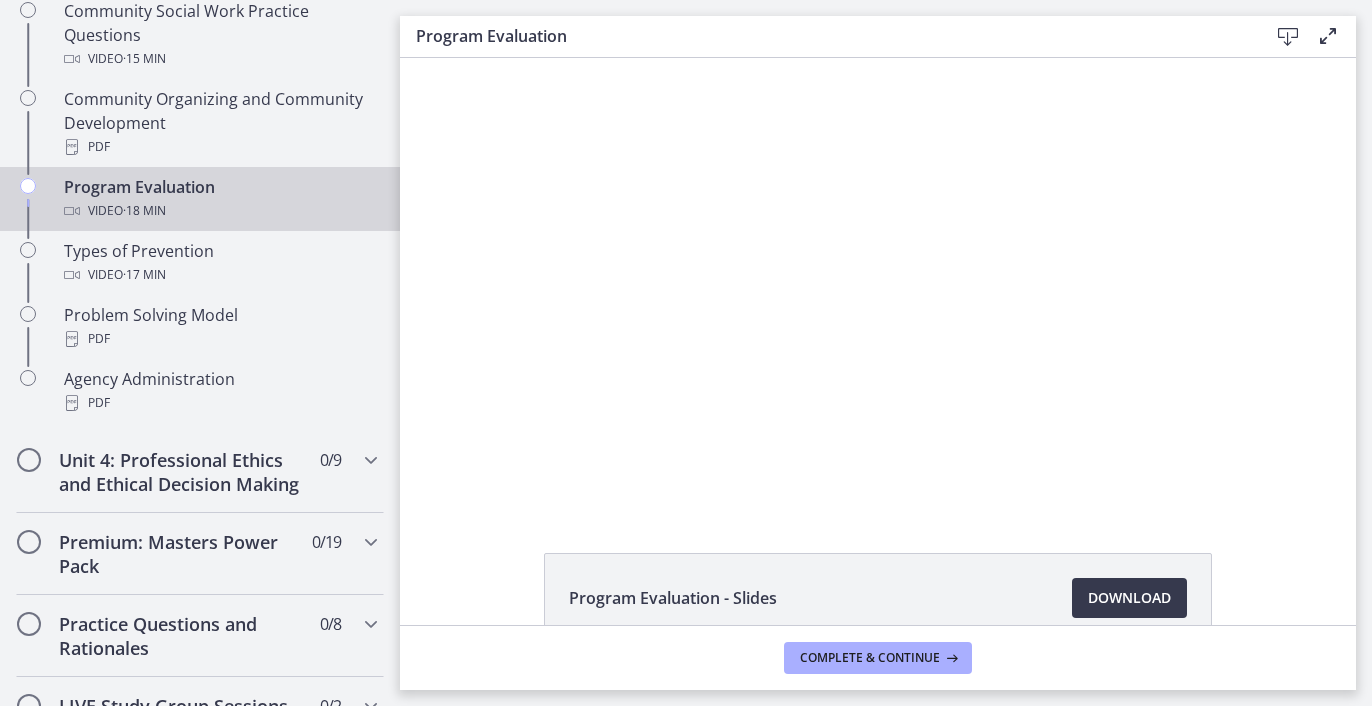 scroll, scrollTop: -1, scrollLeft: 0, axis: vertical 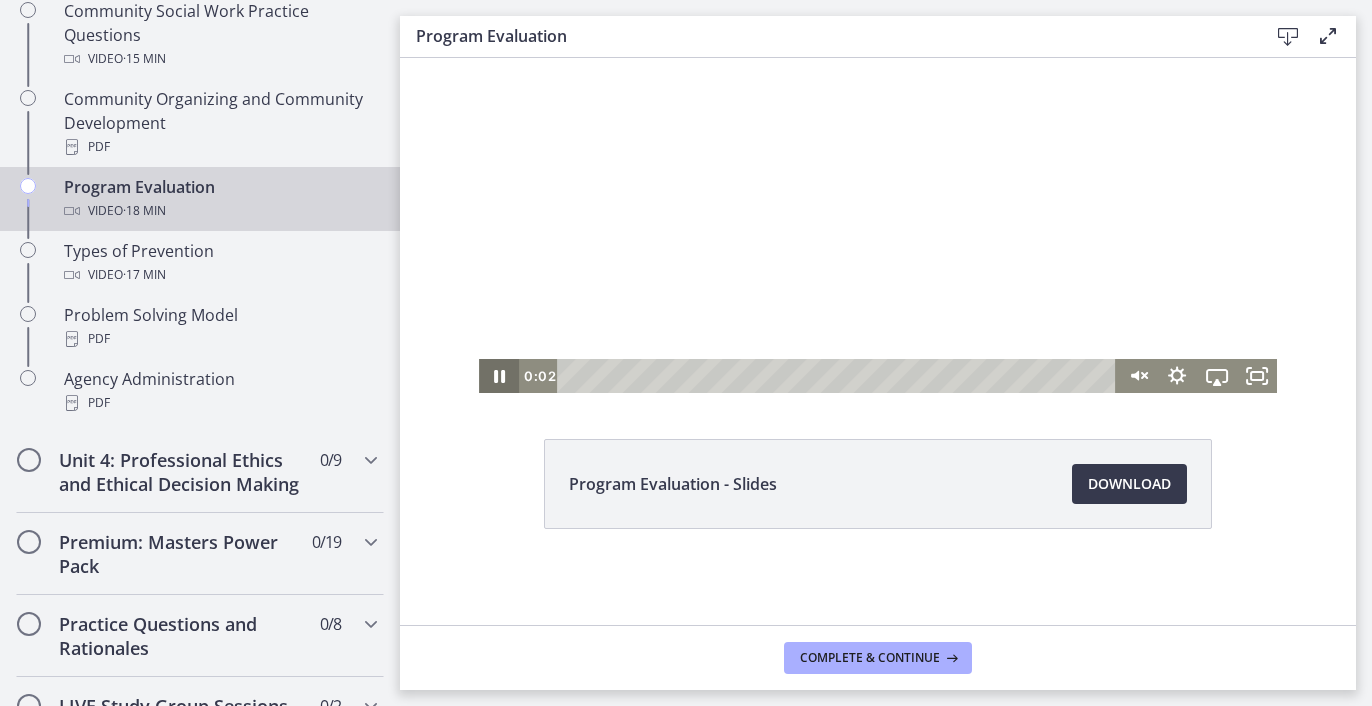 click 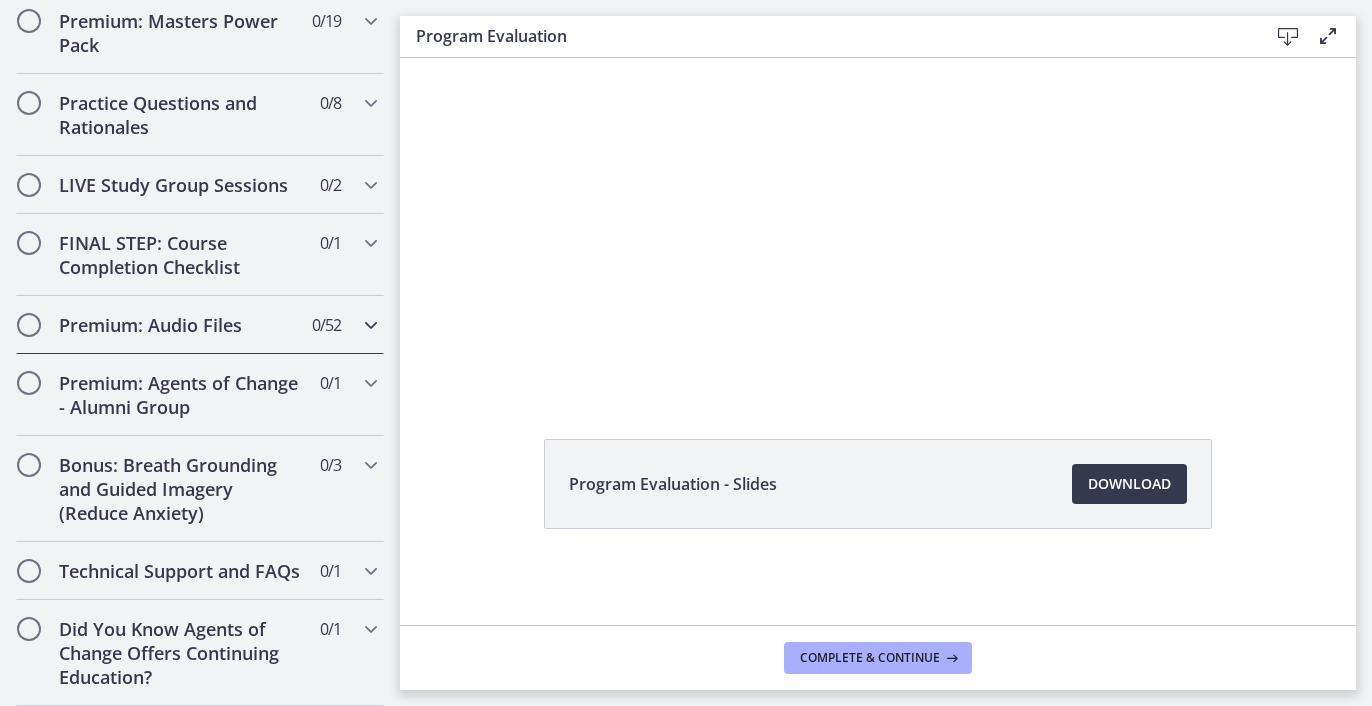 scroll, scrollTop: 1745, scrollLeft: 0, axis: vertical 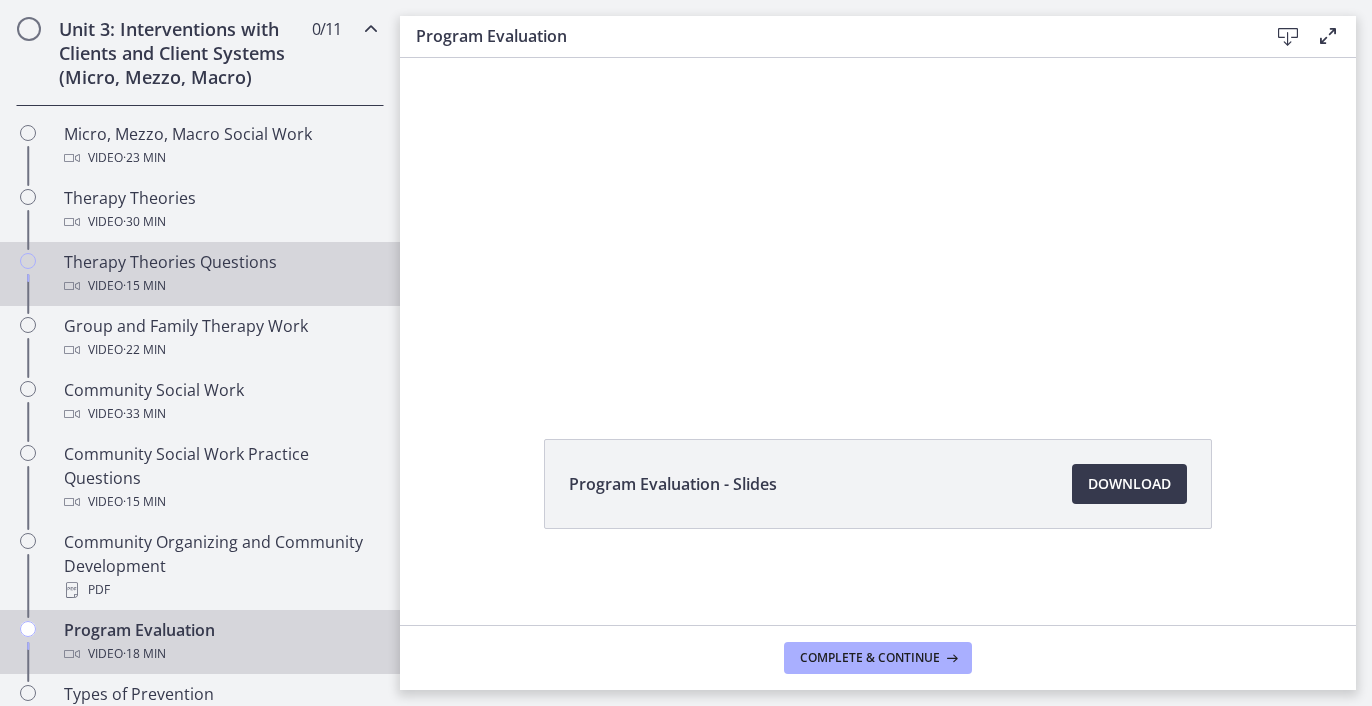 click on "Video
·  15 min" at bounding box center (220, 286) 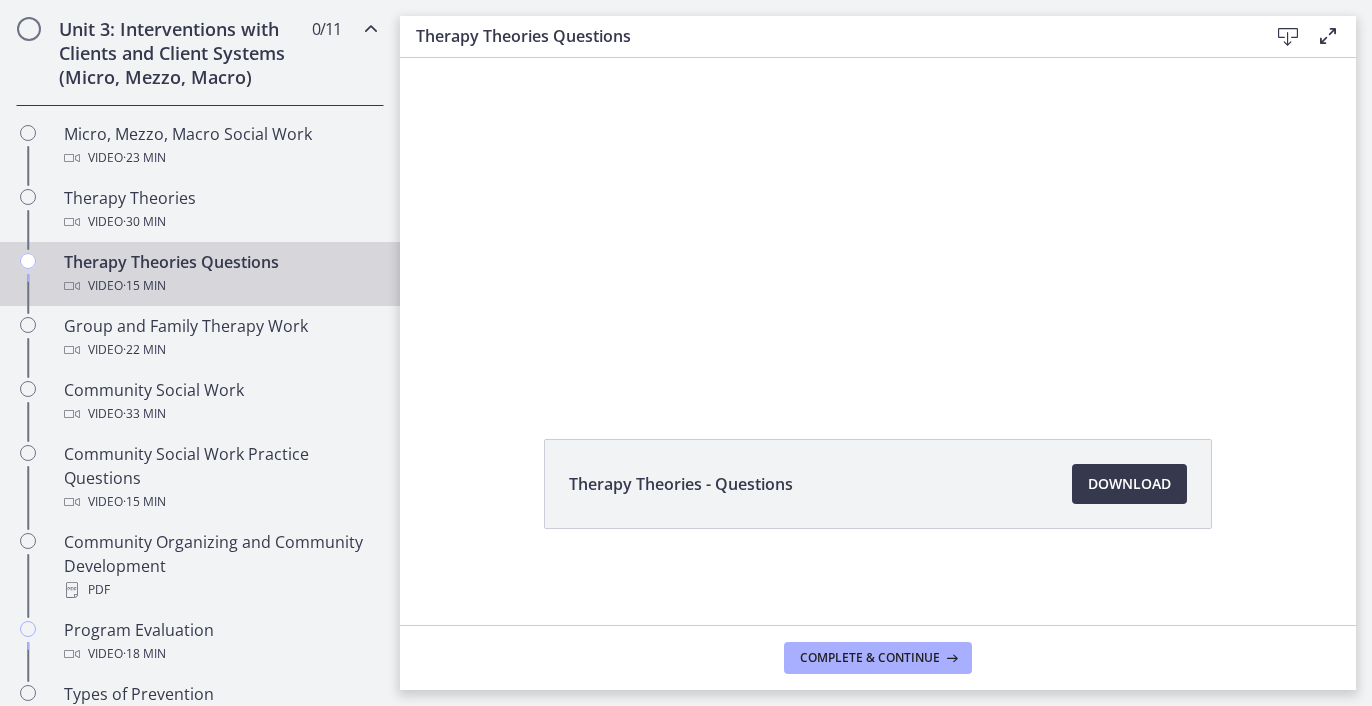 scroll, scrollTop: 0, scrollLeft: 0, axis: both 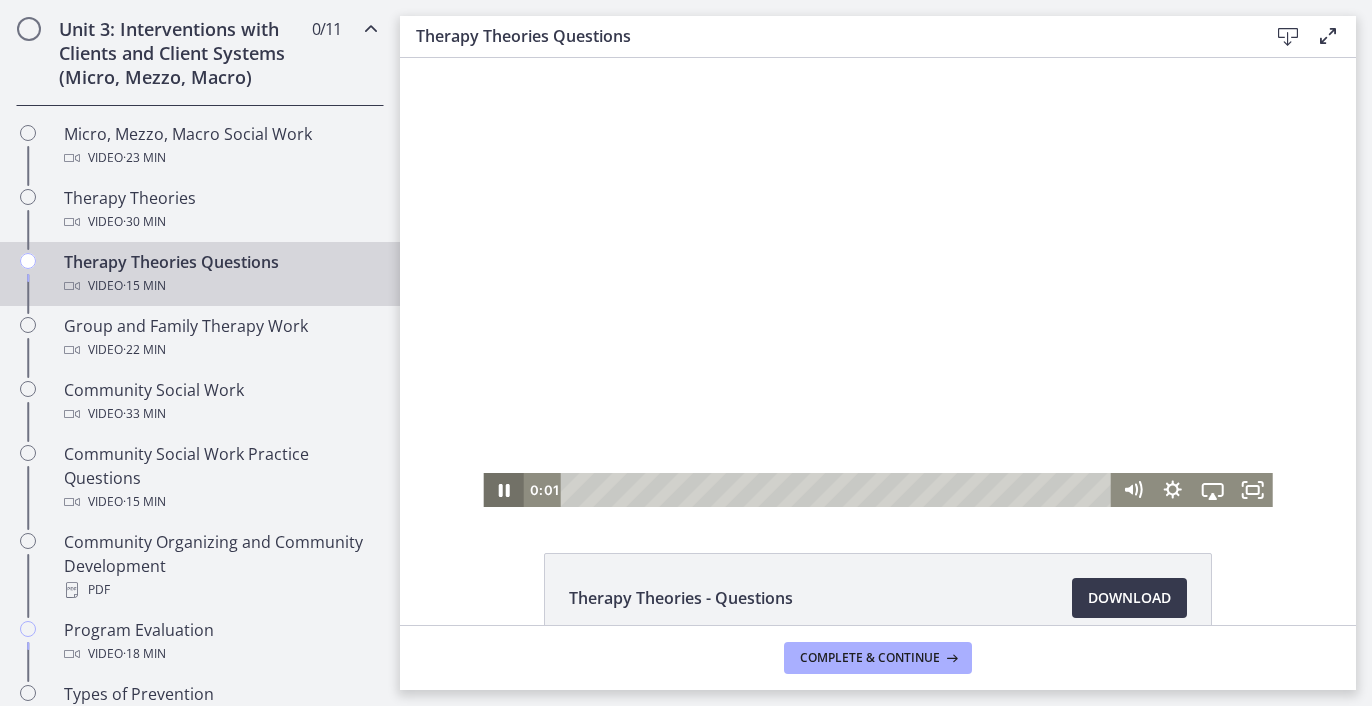 click 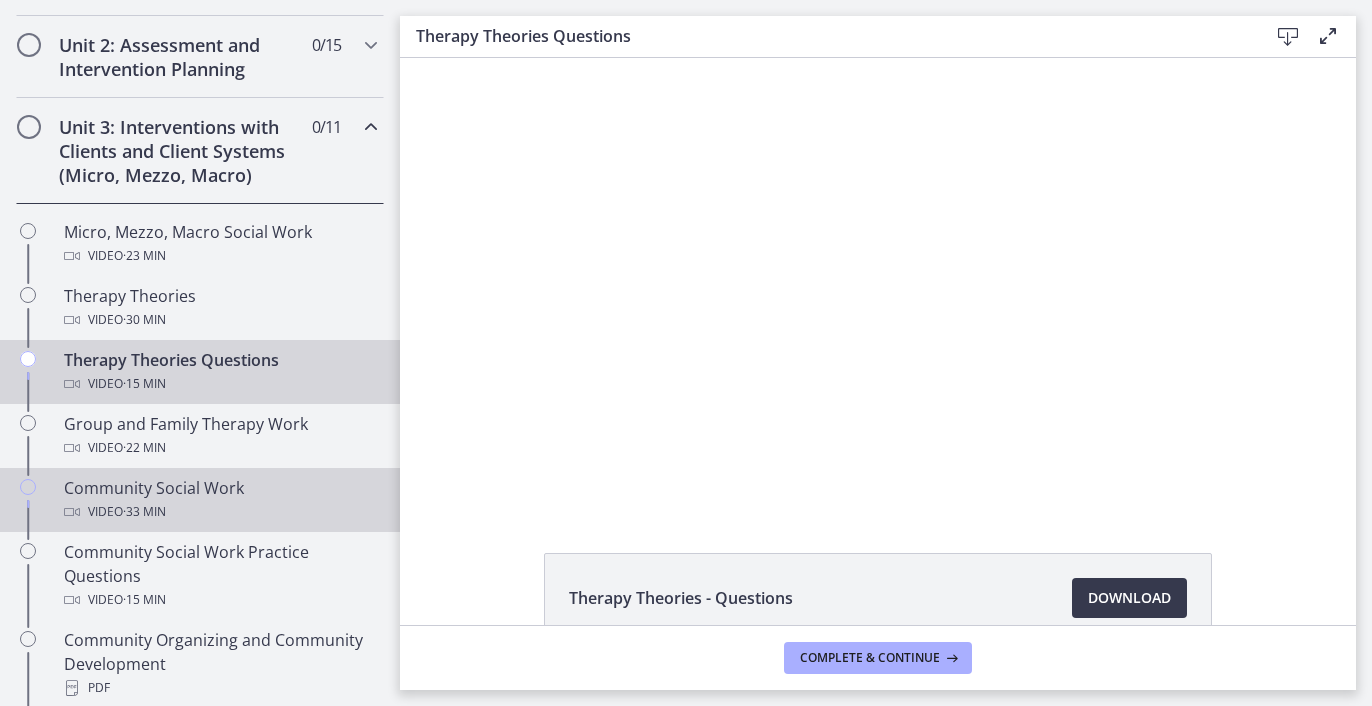 scroll, scrollTop: 672, scrollLeft: 0, axis: vertical 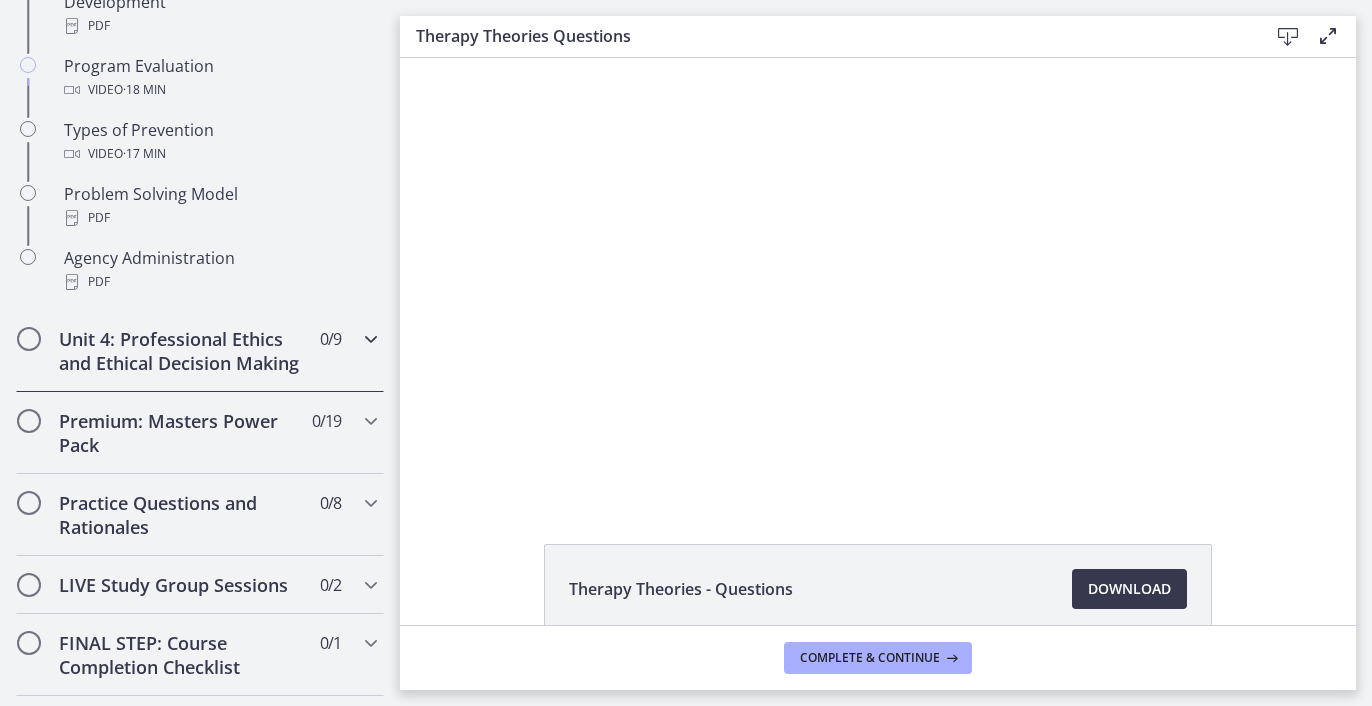 click on "Unit 4: Professional Ethics and Ethical Decision Making" at bounding box center (181, 351) 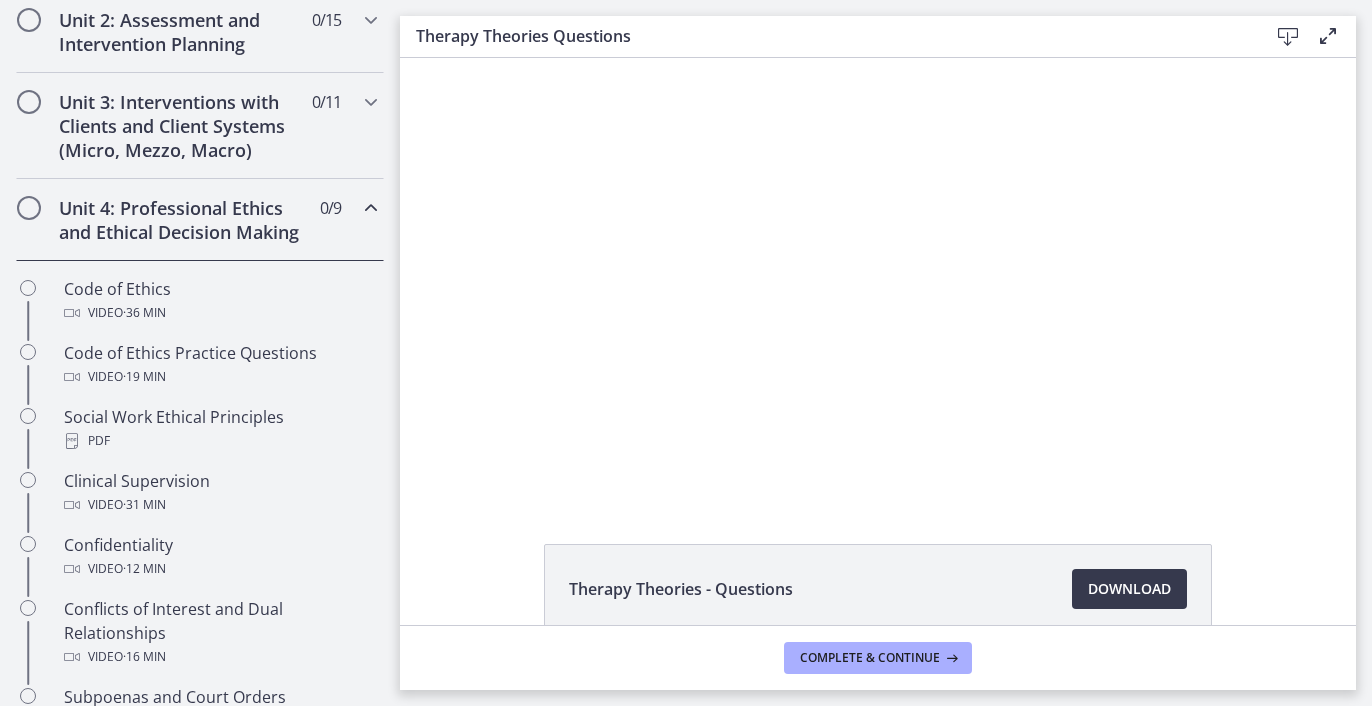 scroll, scrollTop: 589, scrollLeft: 0, axis: vertical 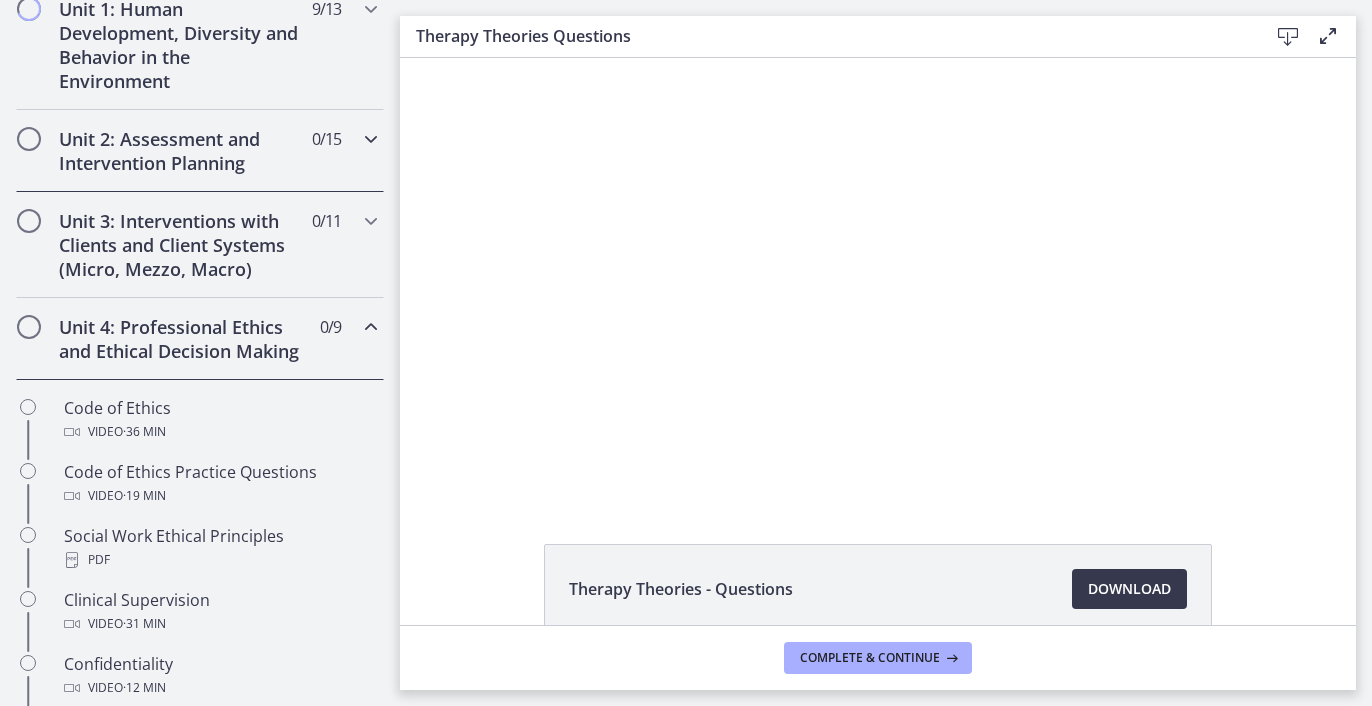 click on "Unit 2: Assessment and Intervention Planning" at bounding box center [181, 151] 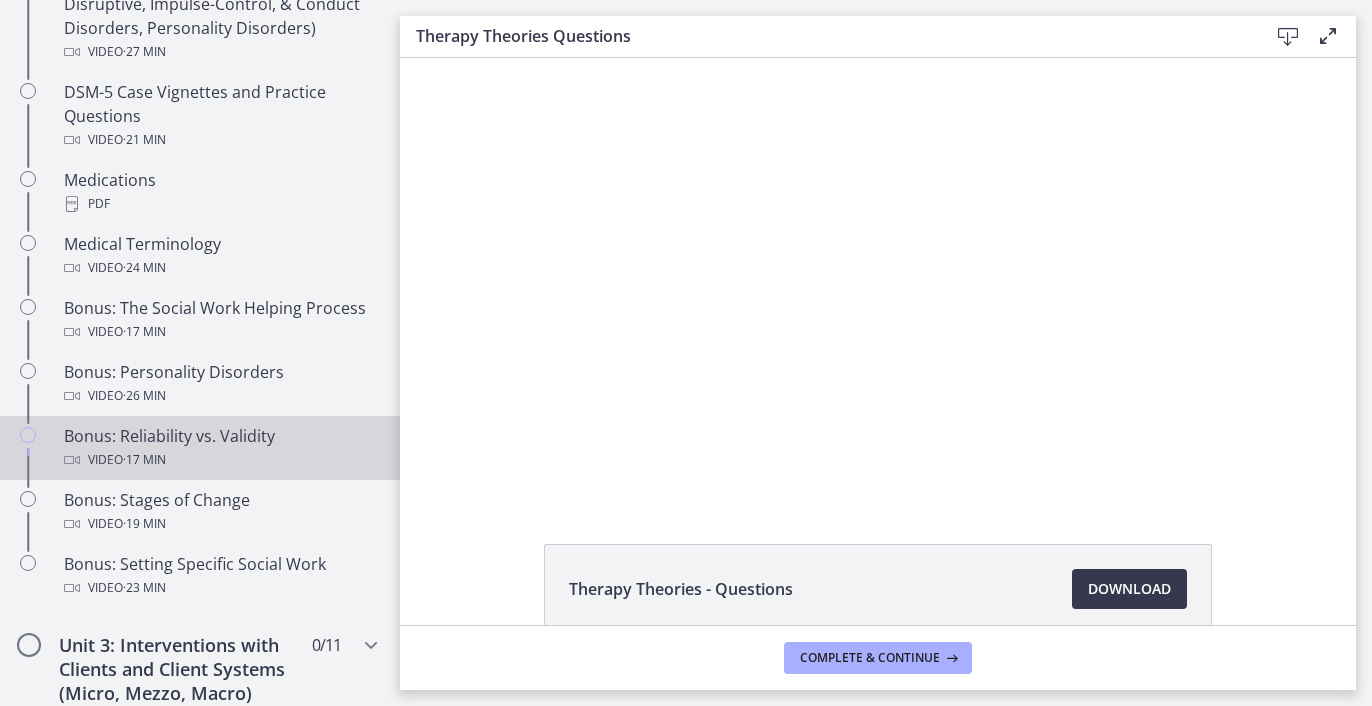 scroll, scrollTop: 1618, scrollLeft: 0, axis: vertical 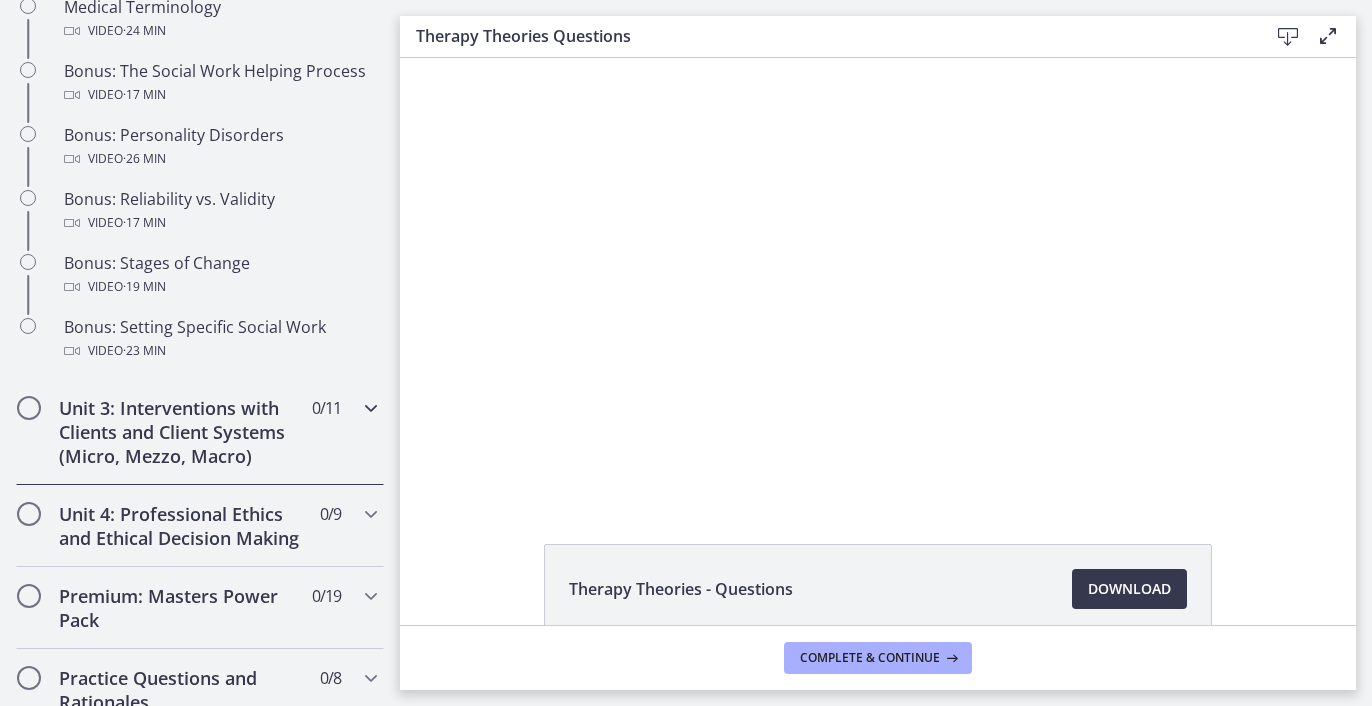 click on "Unit 3: Interventions with Clients and Client Systems (Micro, Mezzo, Macro)" at bounding box center [181, 432] 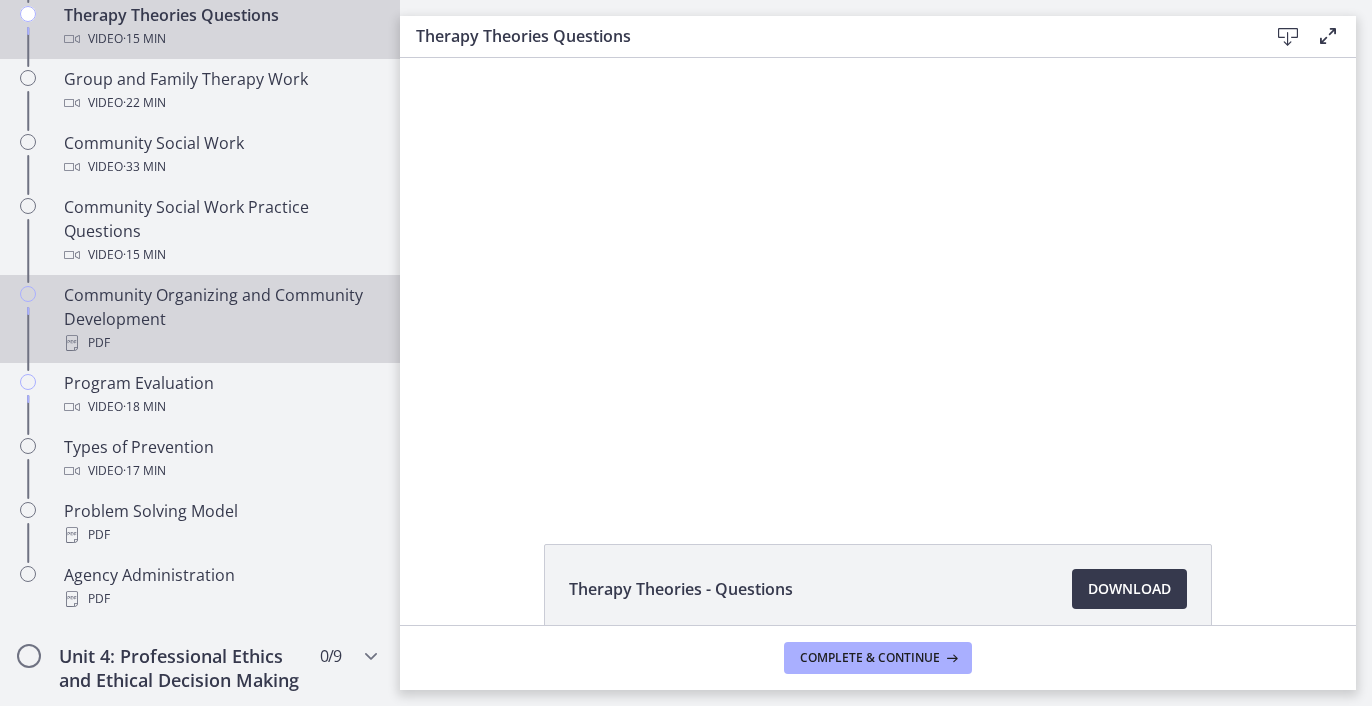 scroll, scrollTop: 1034, scrollLeft: 0, axis: vertical 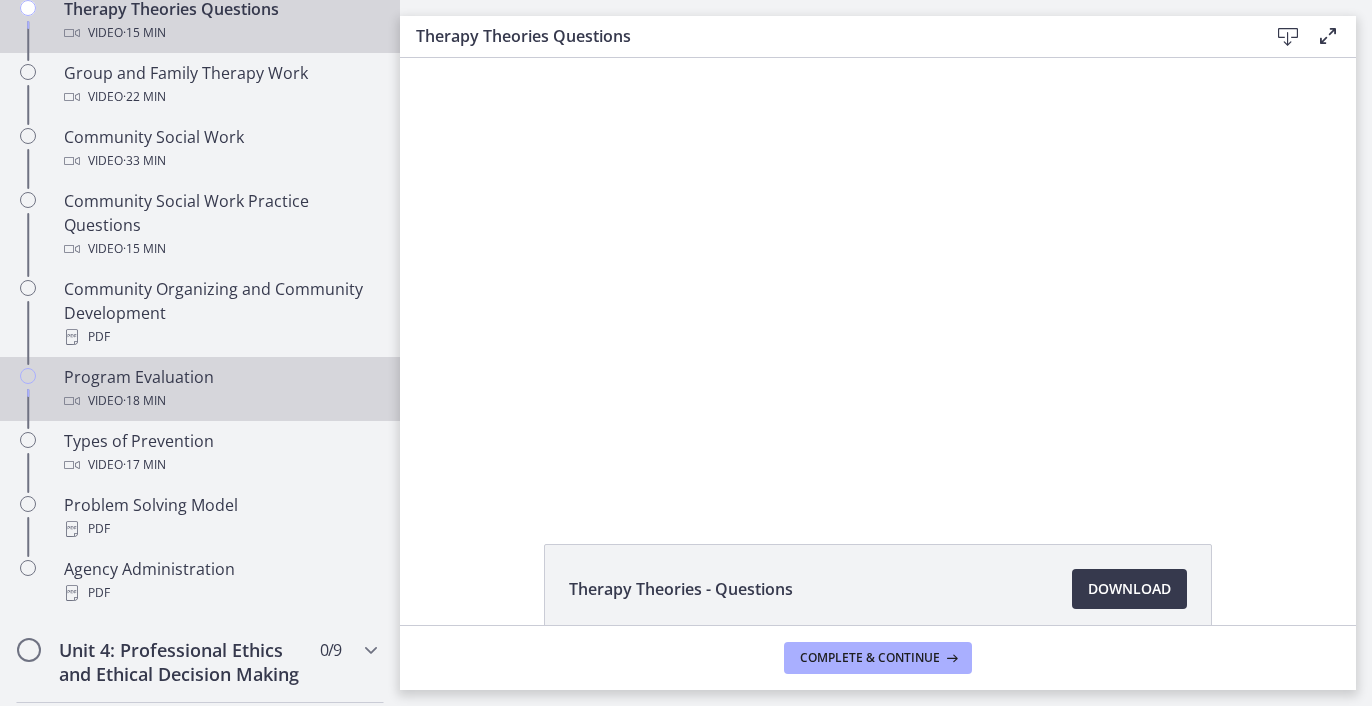 click on "Video
·  18 min" at bounding box center (220, 401) 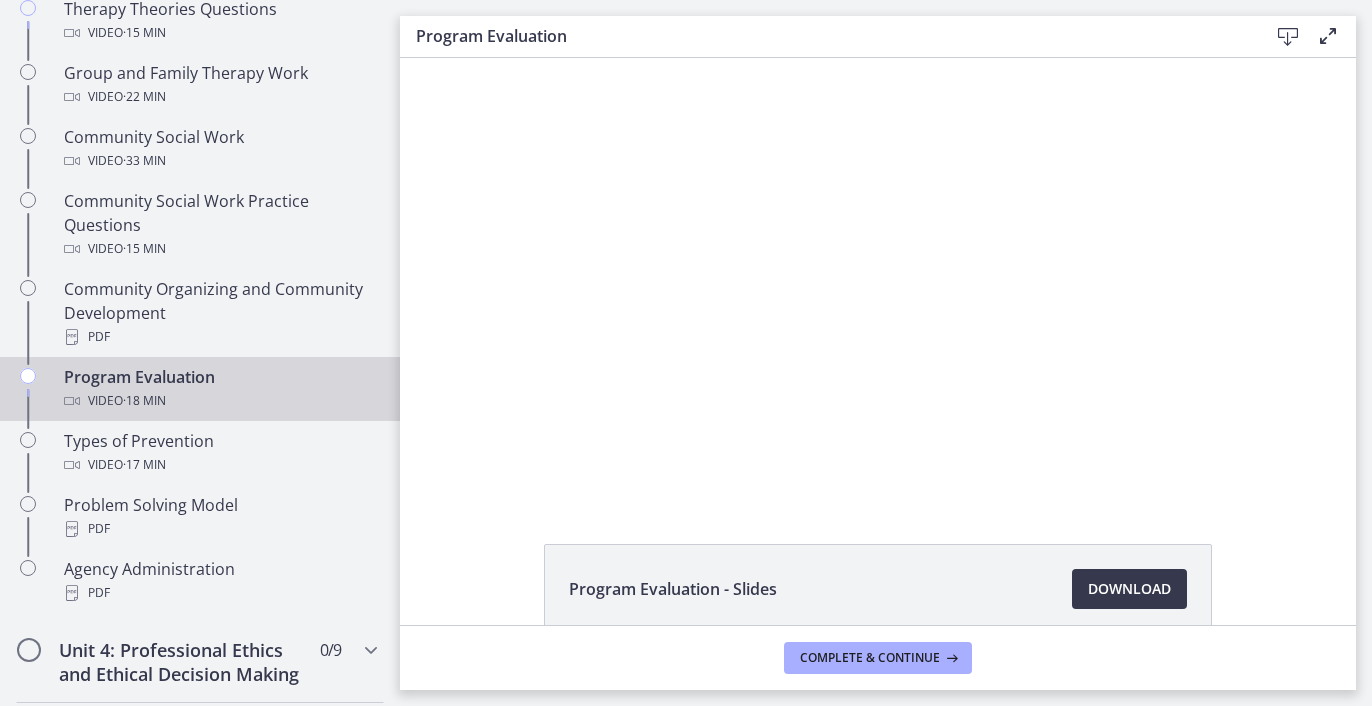 scroll, scrollTop: 0, scrollLeft: 0, axis: both 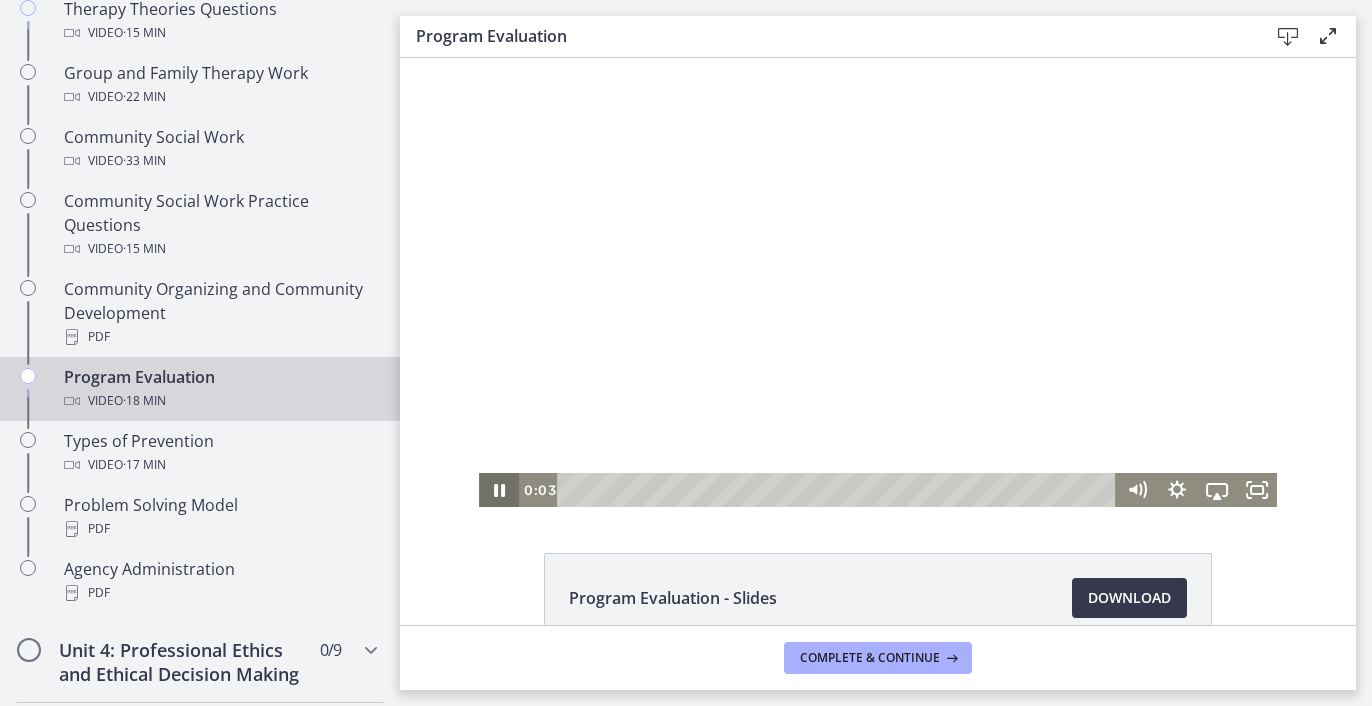 click 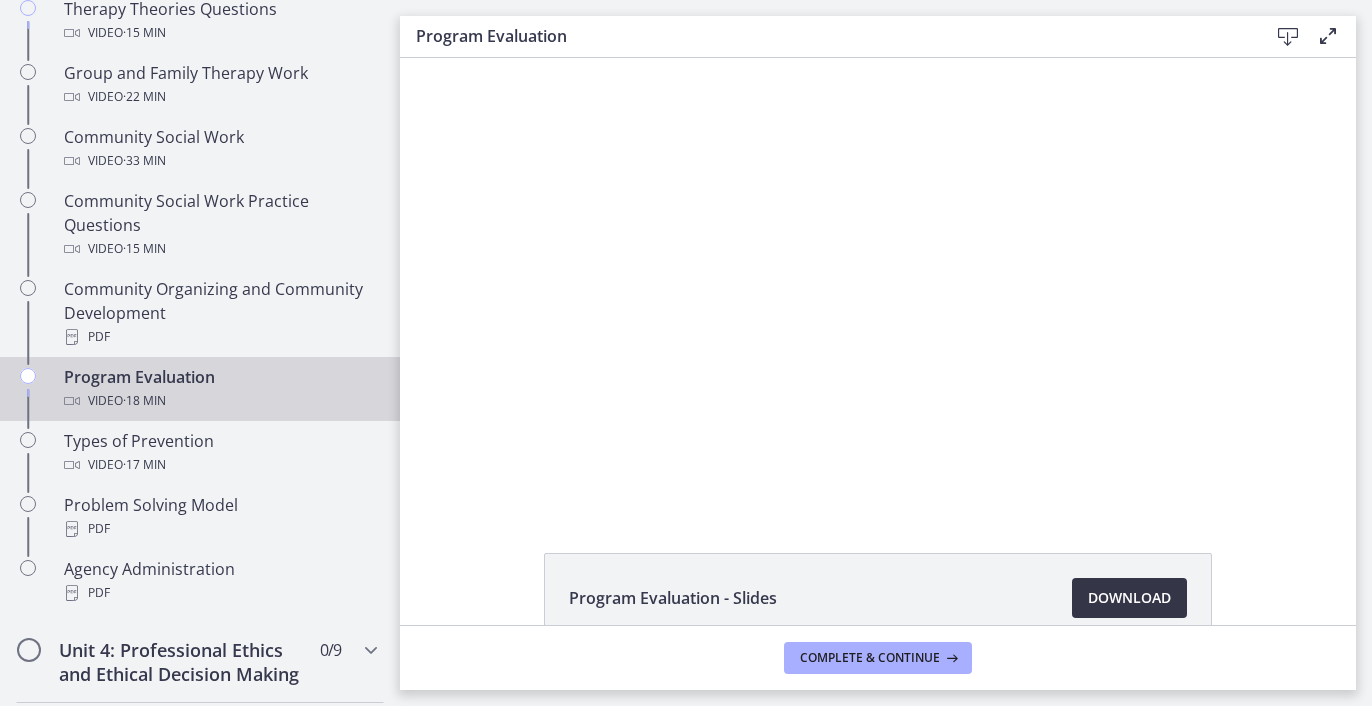 click on "Download
Opens in a new window" at bounding box center [1129, 598] 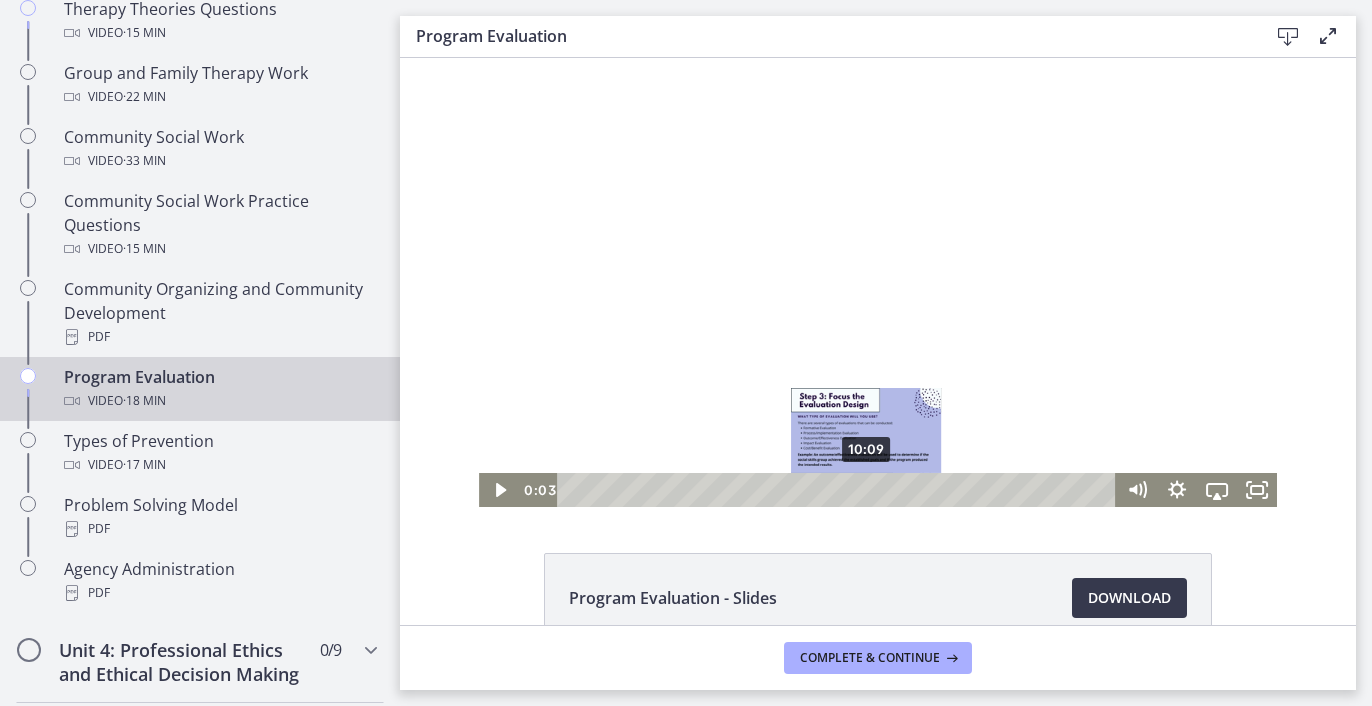 scroll, scrollTop: 0, scrollLeft: 0, axis: both 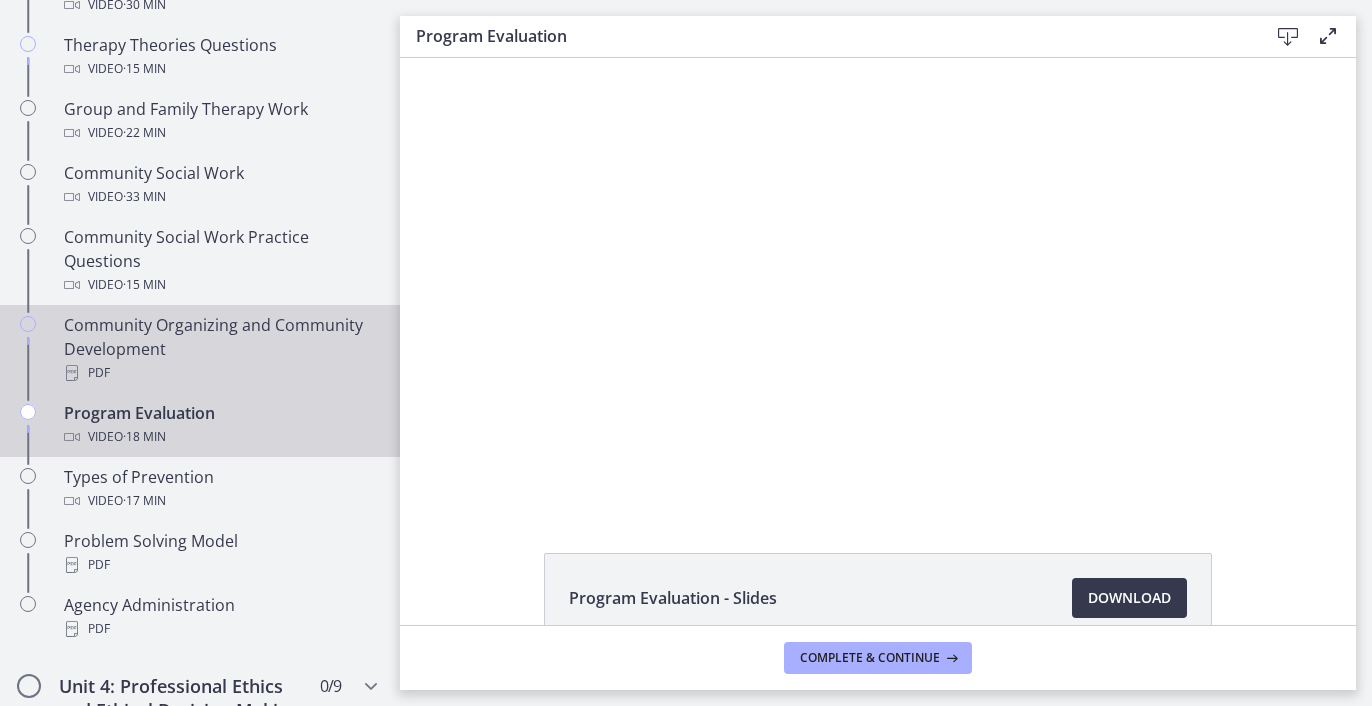 click on "Community Organizing and Community Development
PDF" at bounding box center [220, 349] 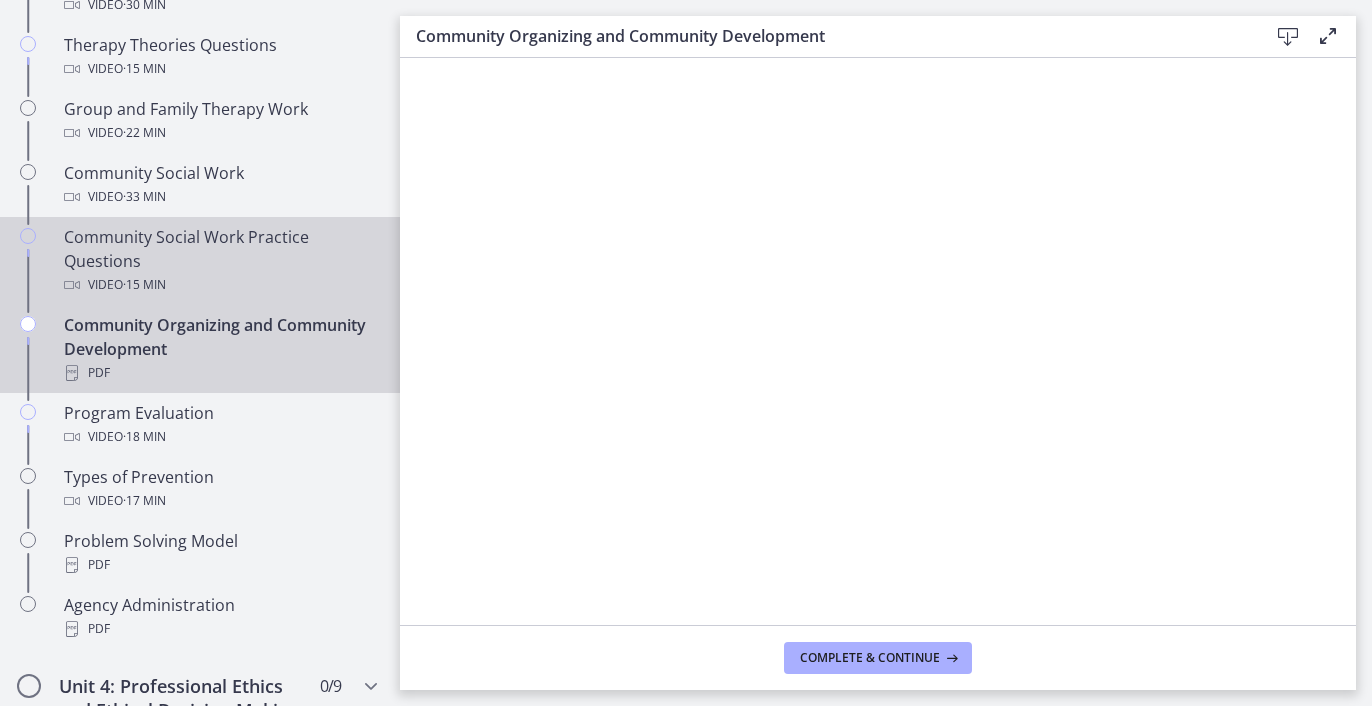 click on "Community Social Work Practice Questions
Video
·  15 min" at bounding box center (220, 261) 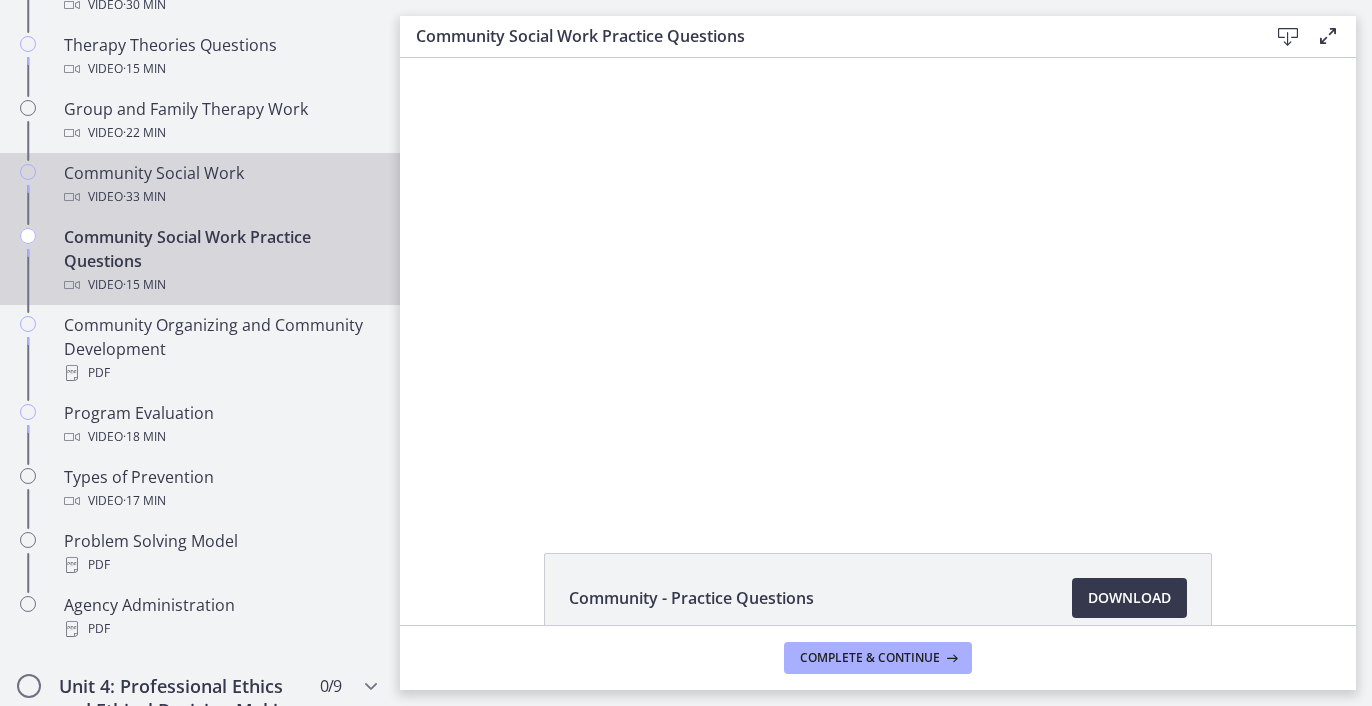 click on "Community Social Work
Video
·  33 min" at bounding box center (220, 185) 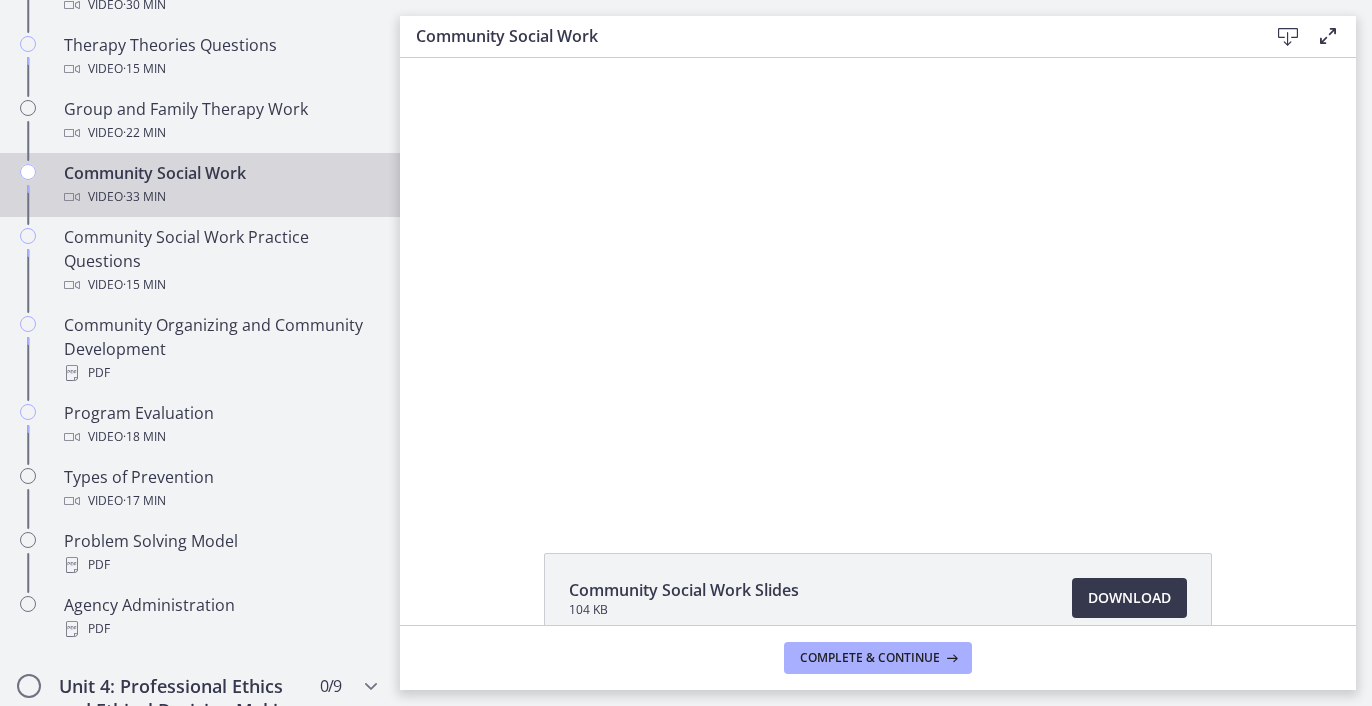 scroll, scrollTop: 0, scrollLeft: 0, axis: both 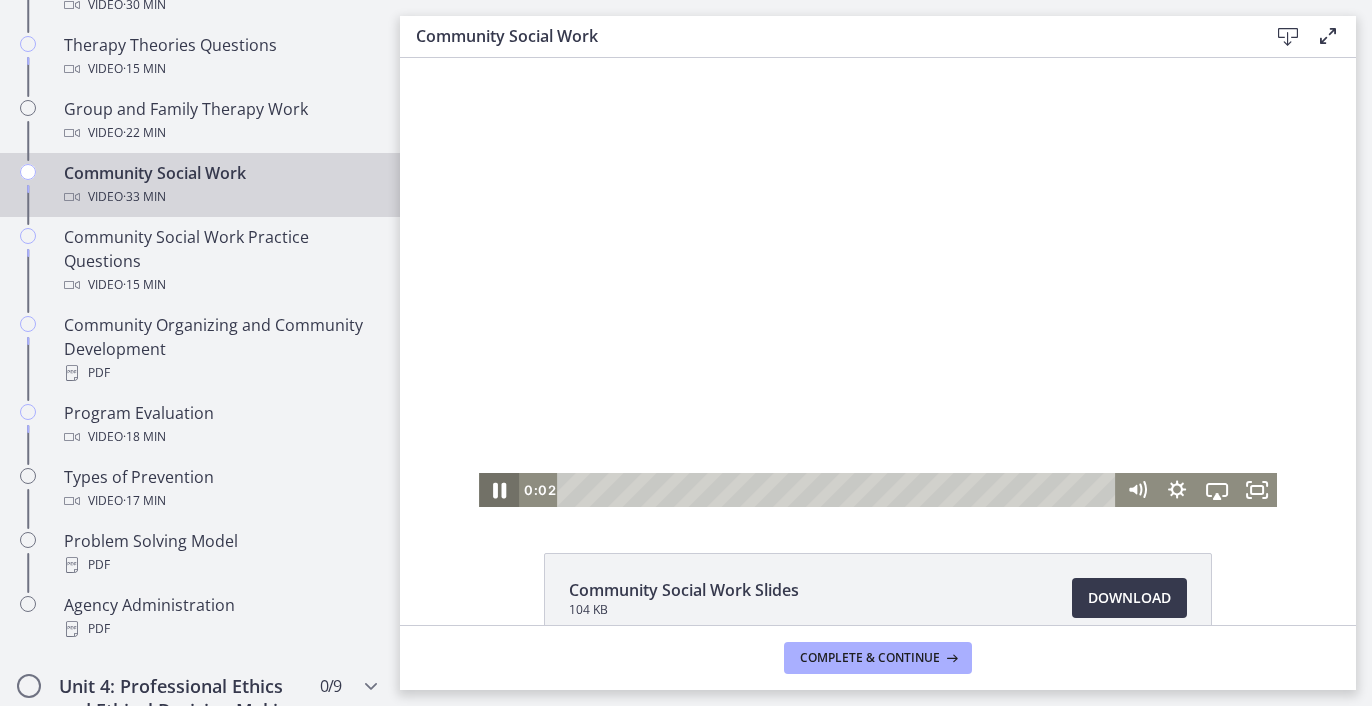 click 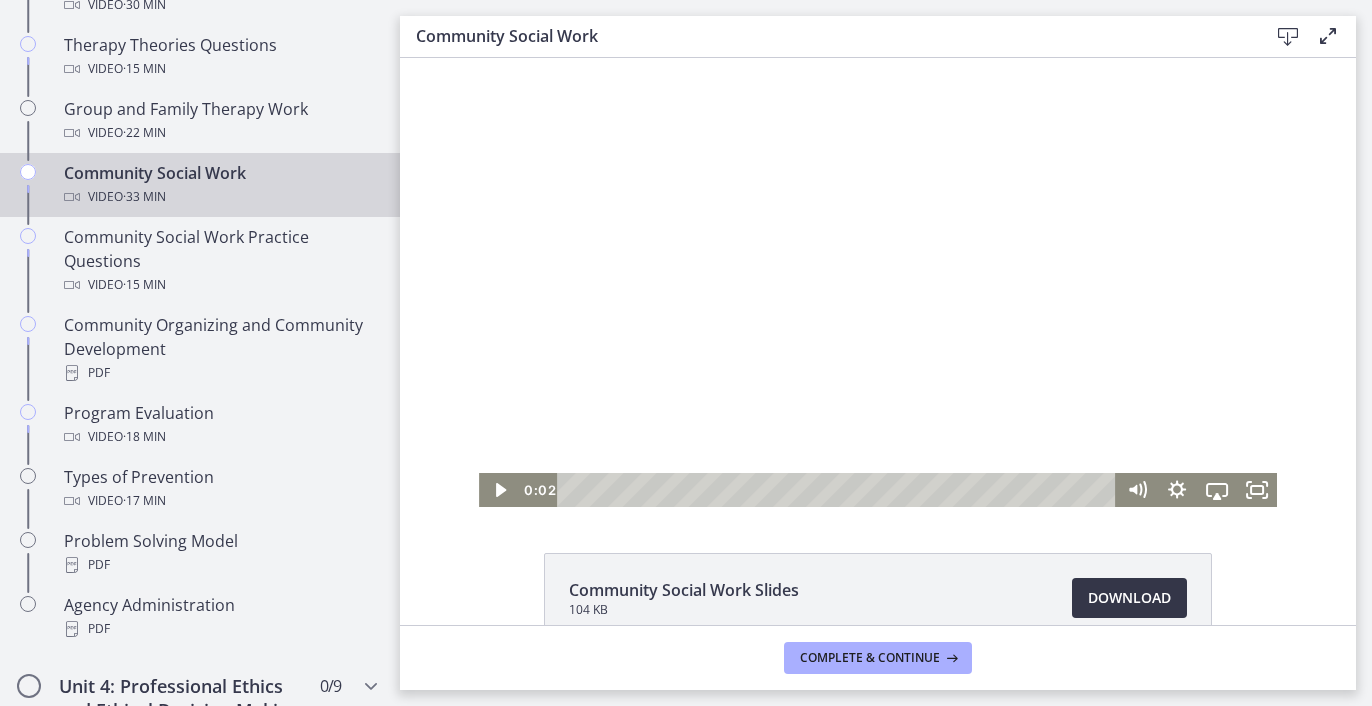 click on "Download
Opens in a new window" at bounding box center (1129, 598) 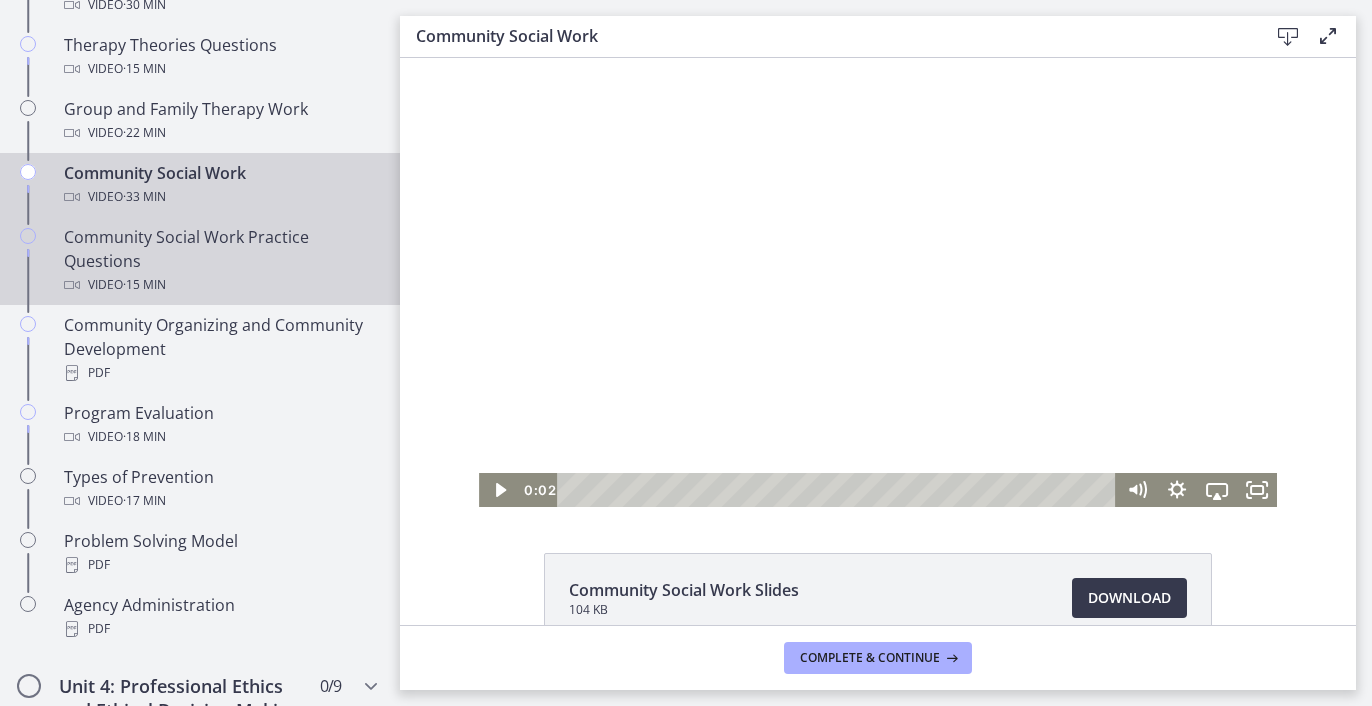 click on "Community Social Work Practice Questions
Video
·  15 min" at bounding box center (220, 261) 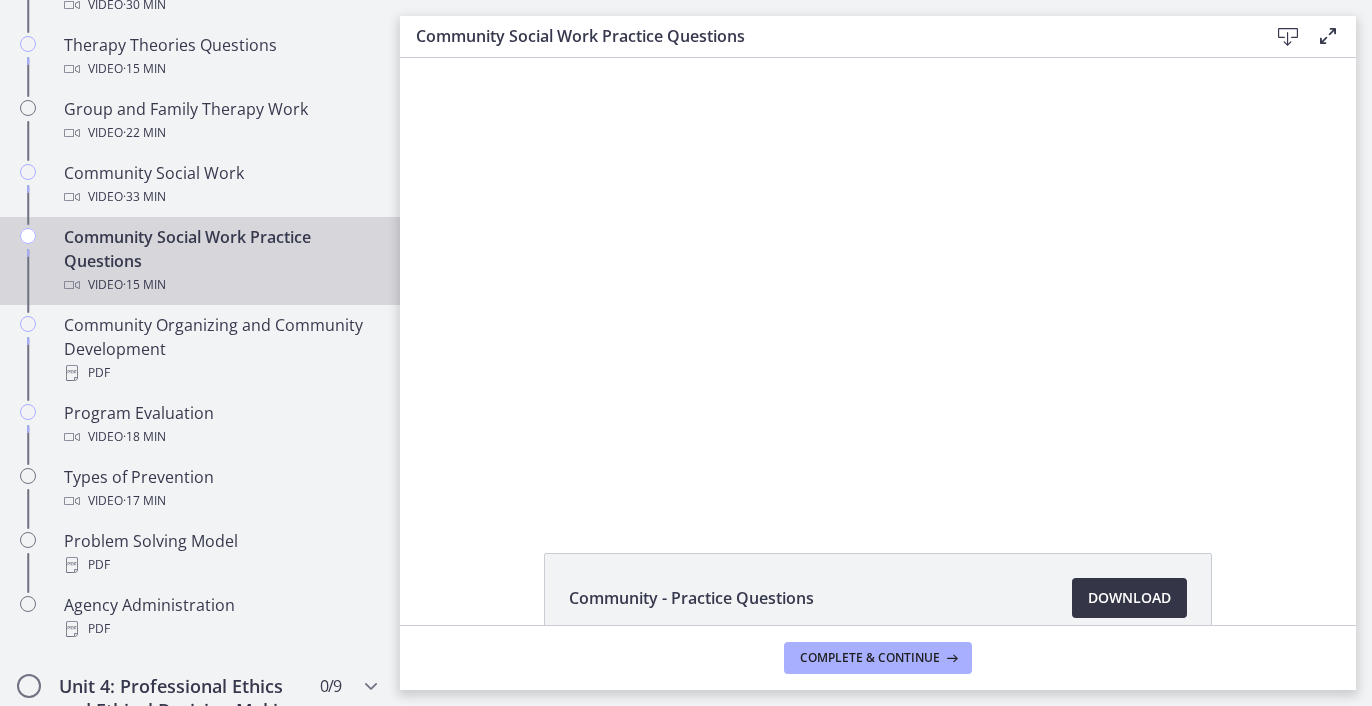scroll, scrollTop: 0, scrollLeft: 0, axis: both 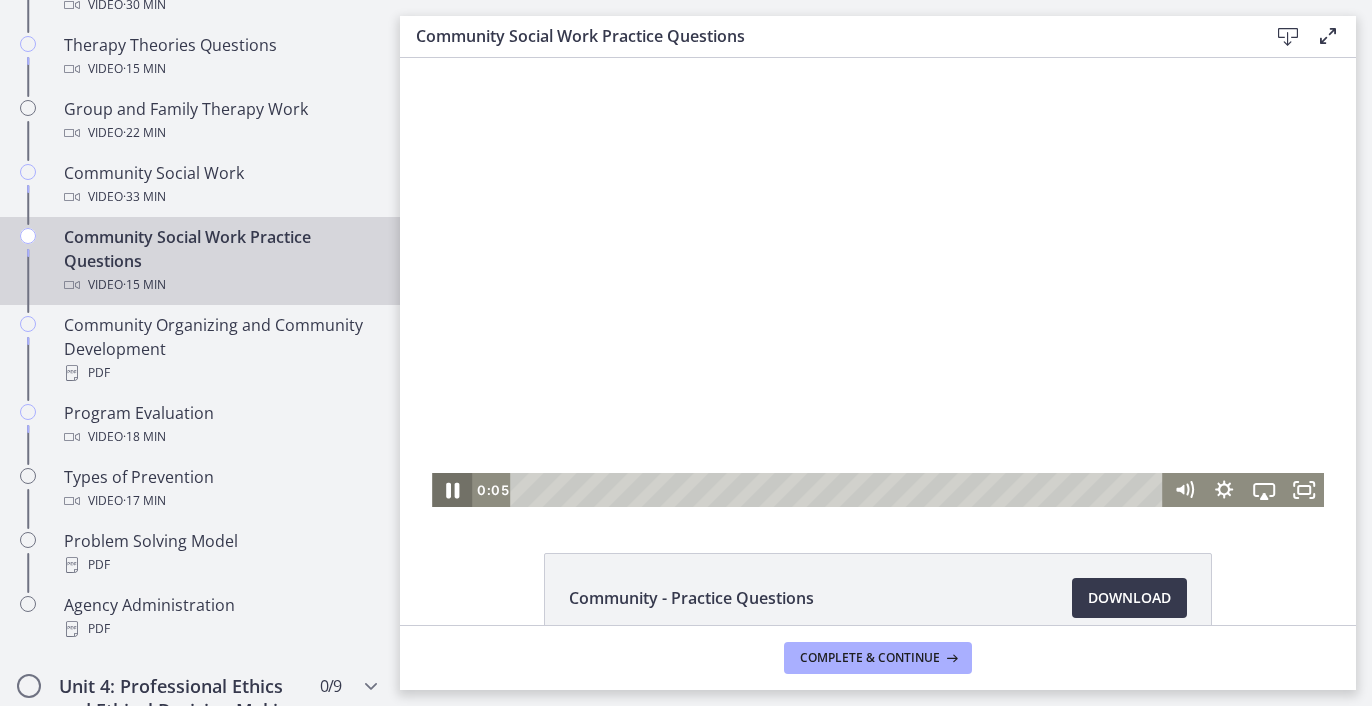 click 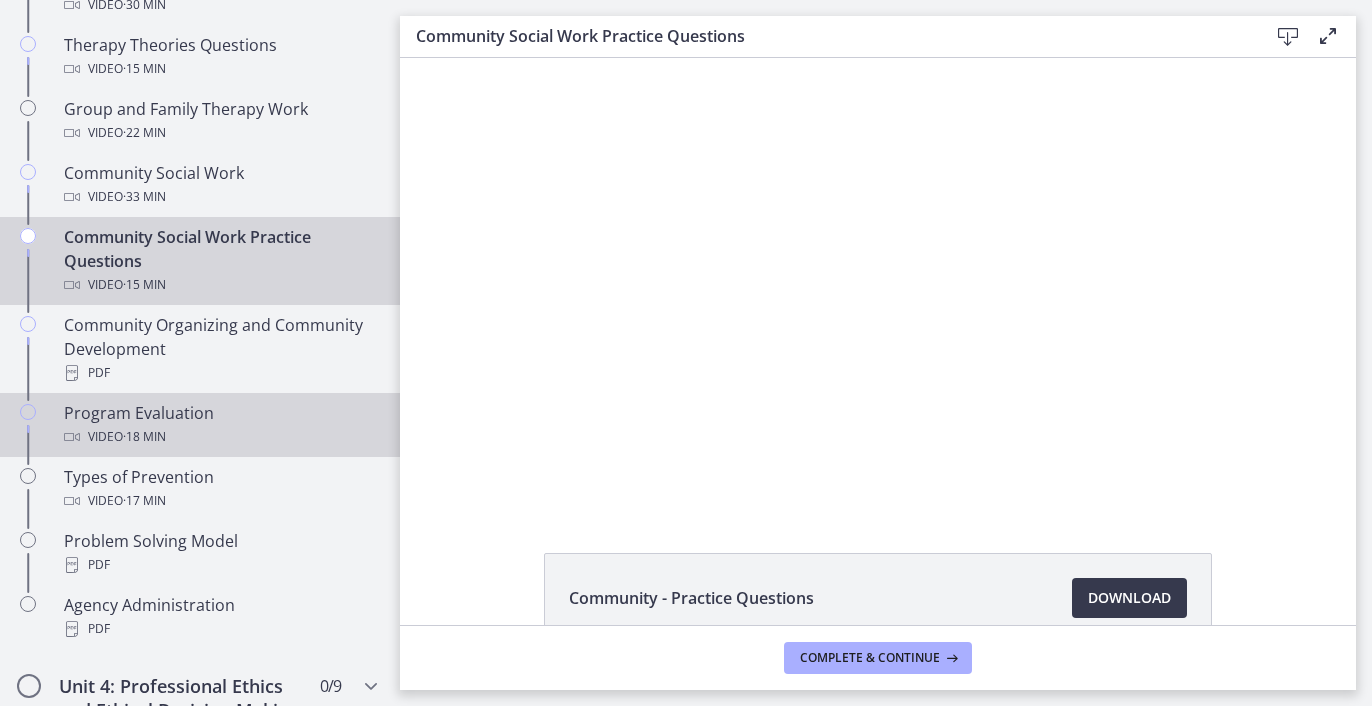 scroll, scrollTop: 984, scrollLeft: 0, axis: vertical 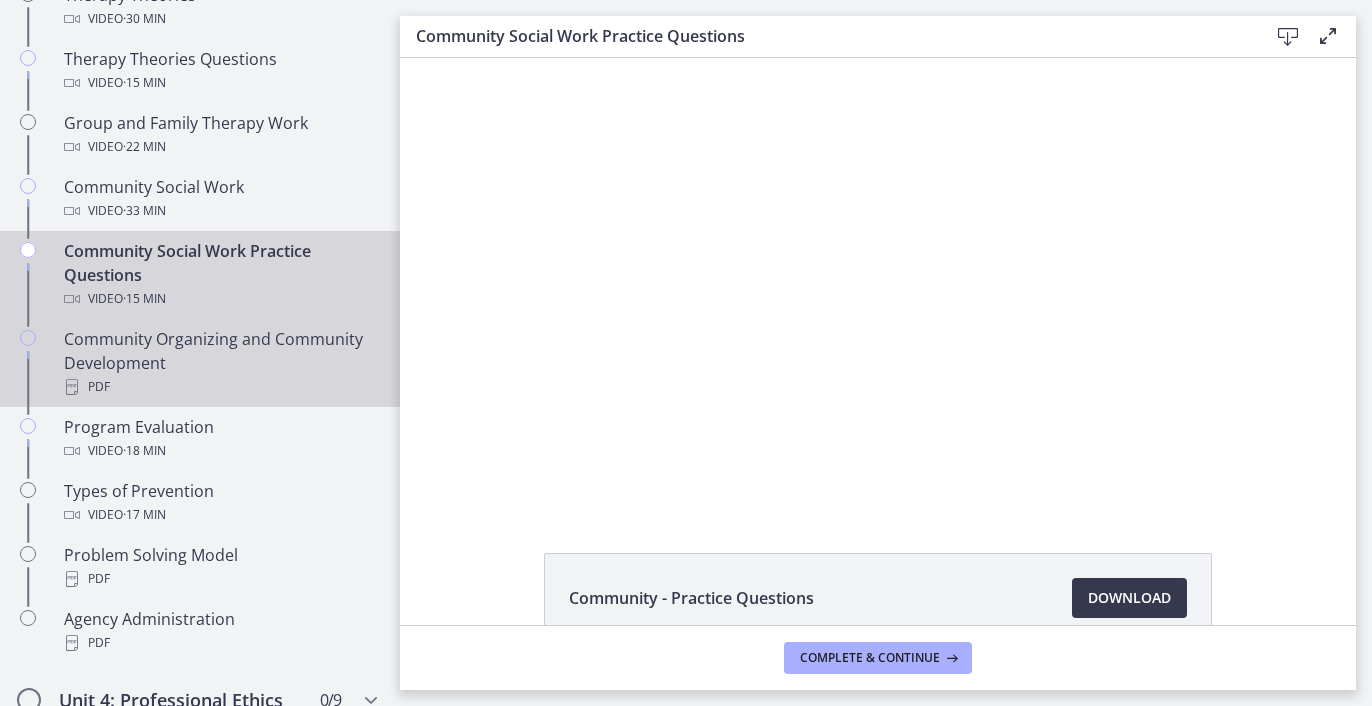 click on "Community Organizing and Community Development
PDF" at bounding box center (220, 363) 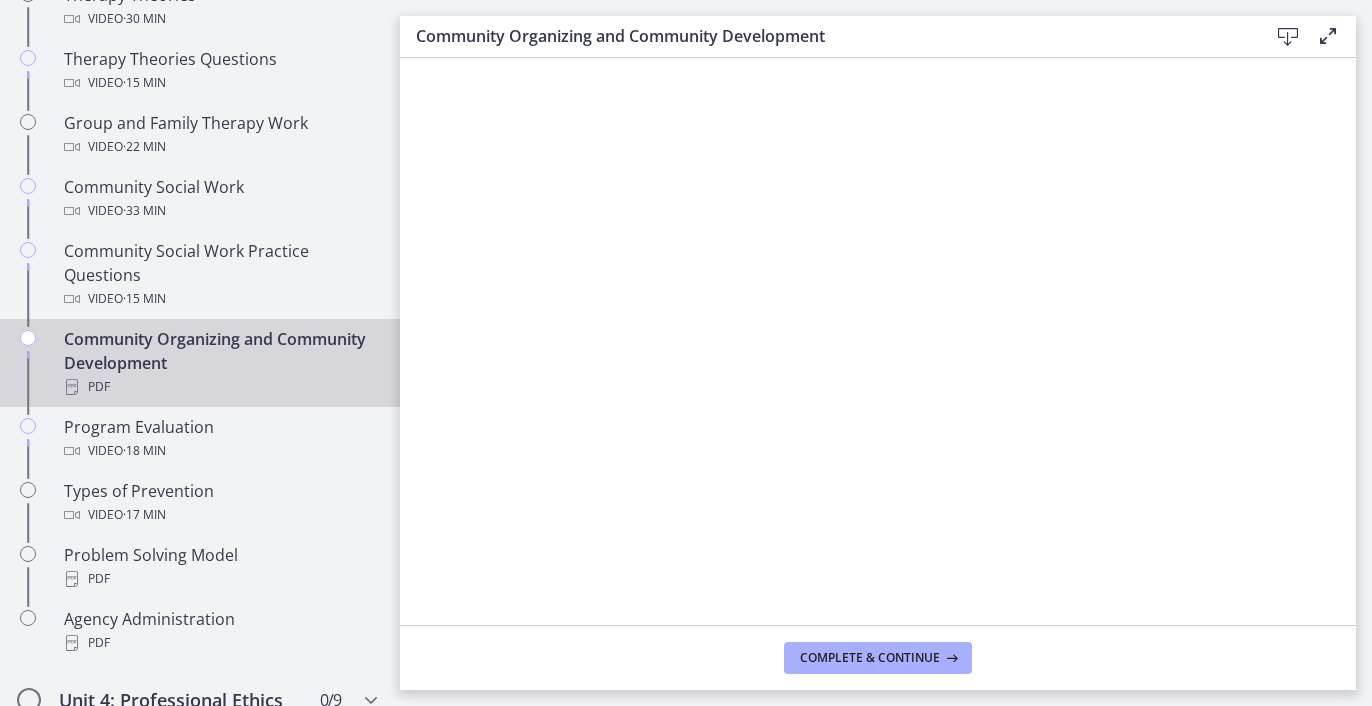 scroll, scrollTop: 0, scrollLeft: 0, axis: both 